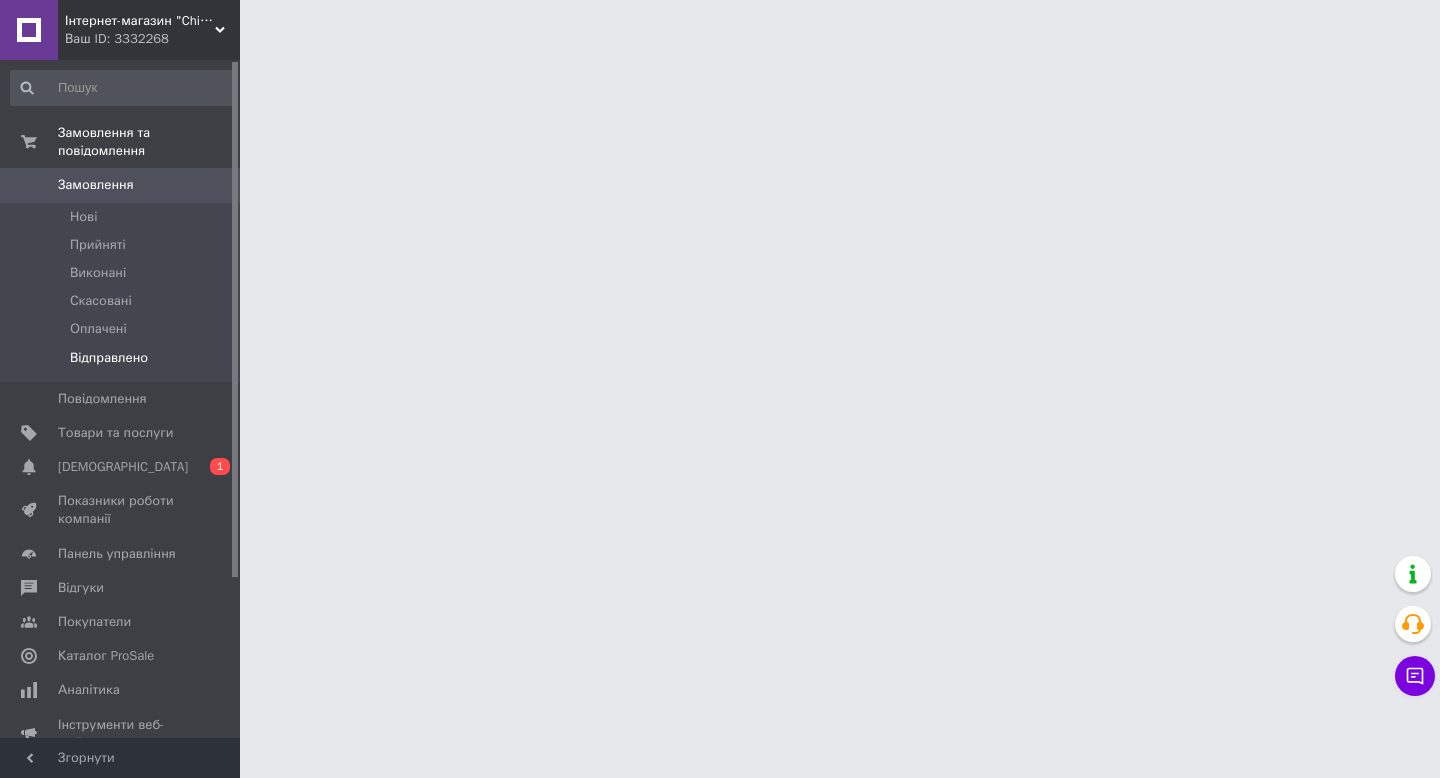 scroll, scrollTop: 0, scrollLeft: 0, axis: both 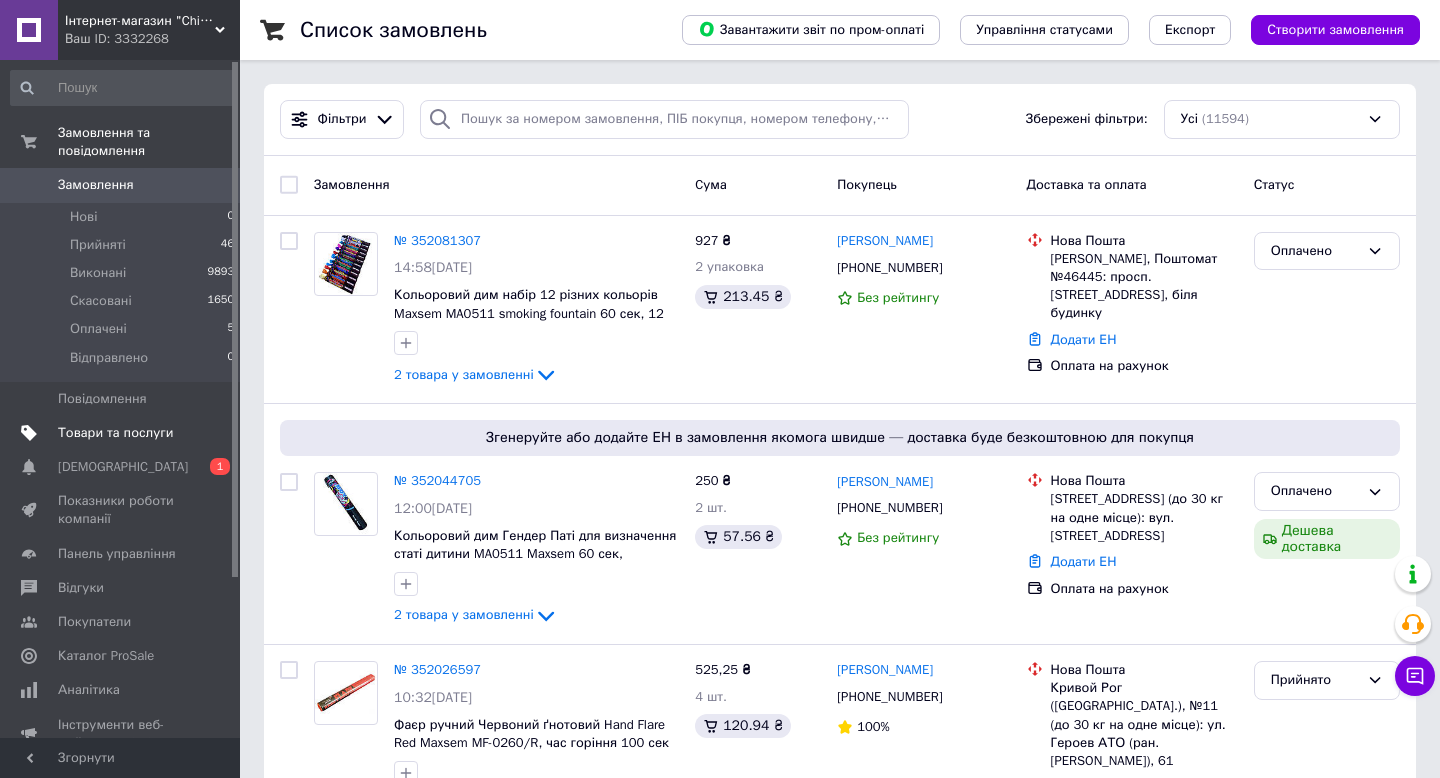 click on "Товари та послуги" at bounding box center [115, 433] 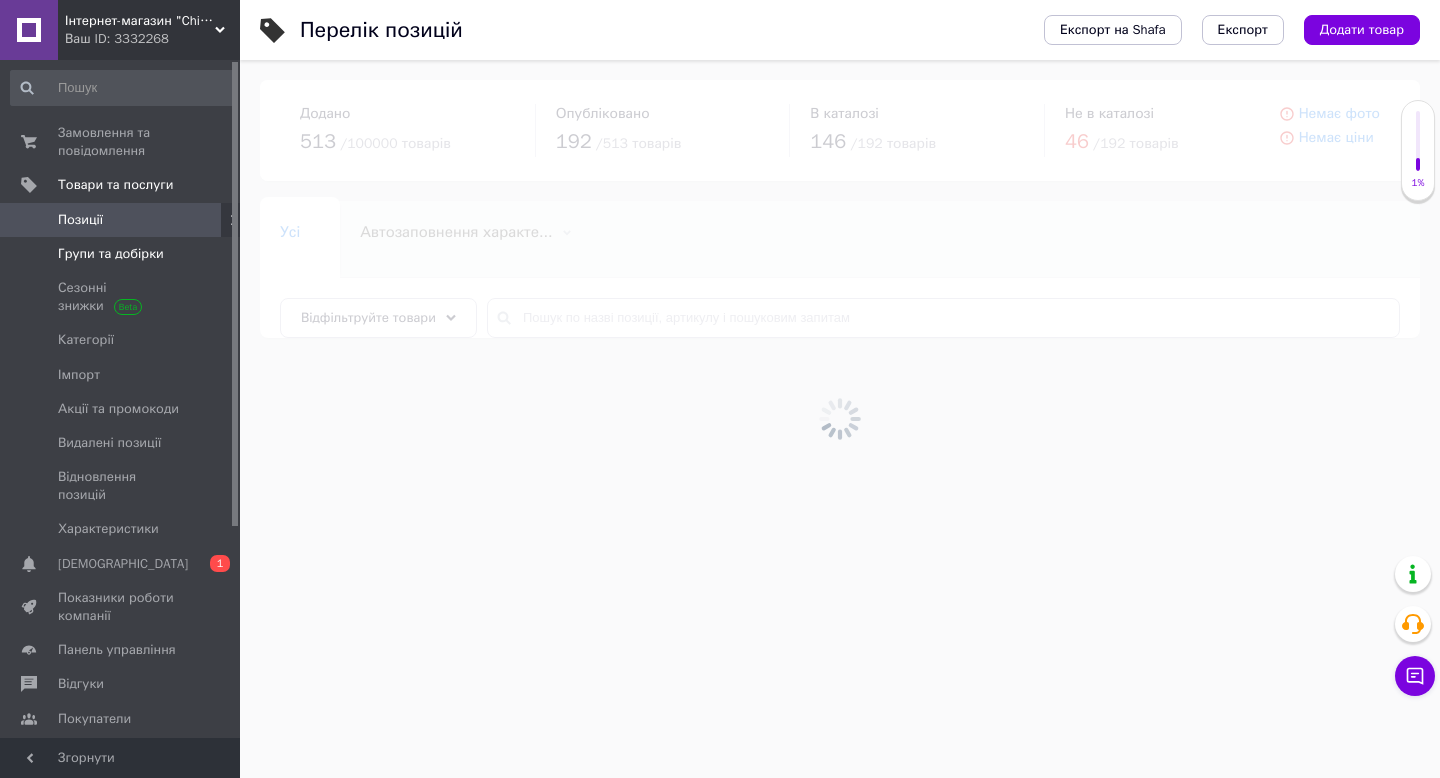 click on "Групи та добірки" at bounding box center [111, 254] 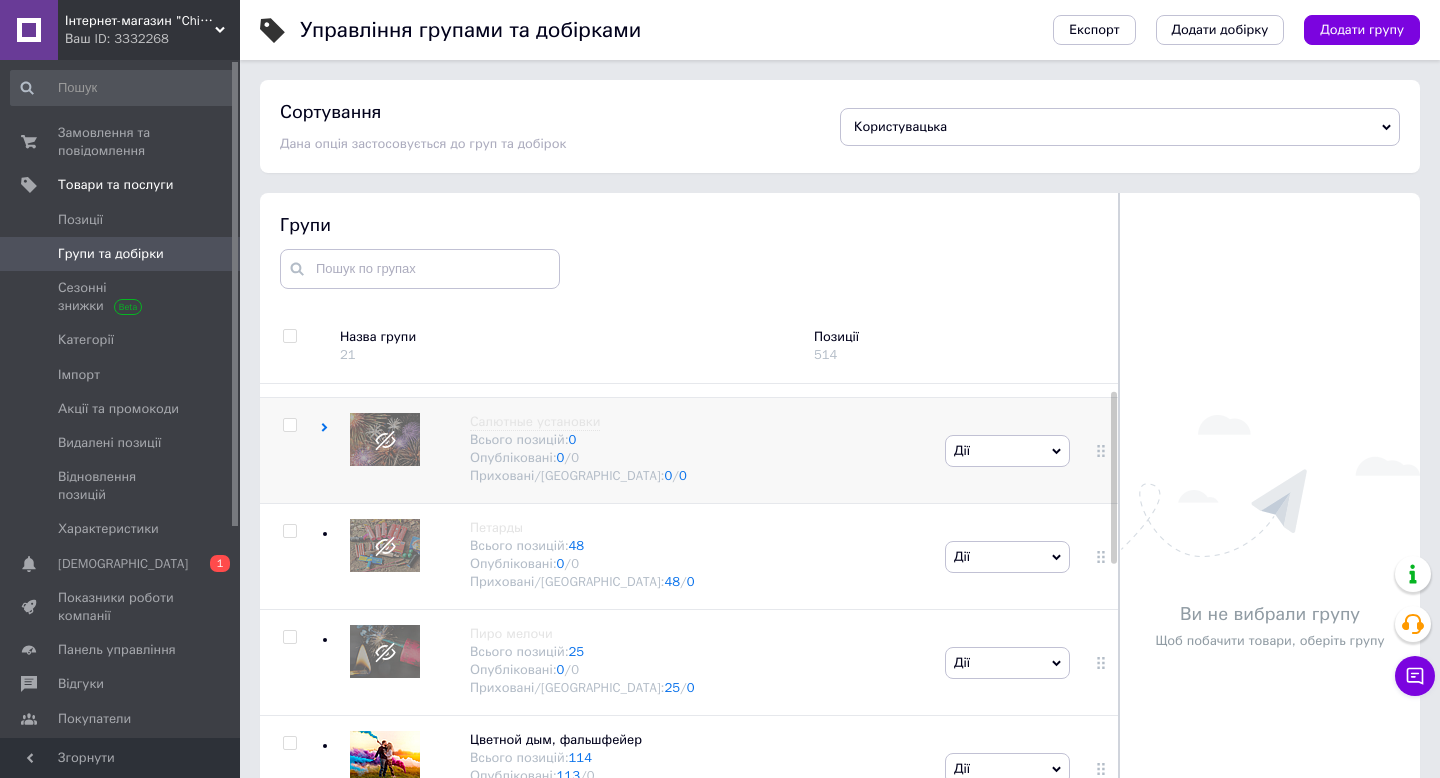 scroll, scrollTop: 0, scrollLeft: 0, axis: both 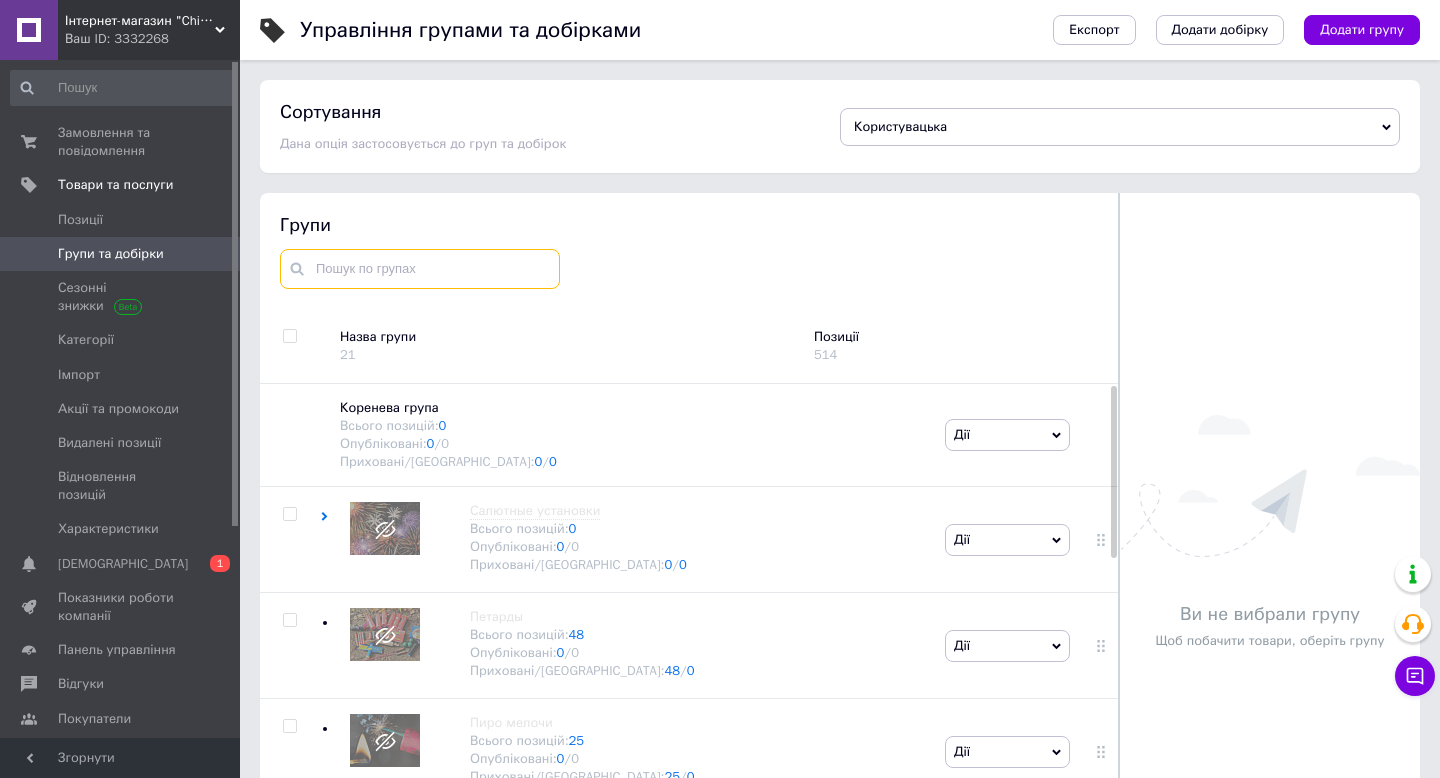click at bounding box center [420, 269] 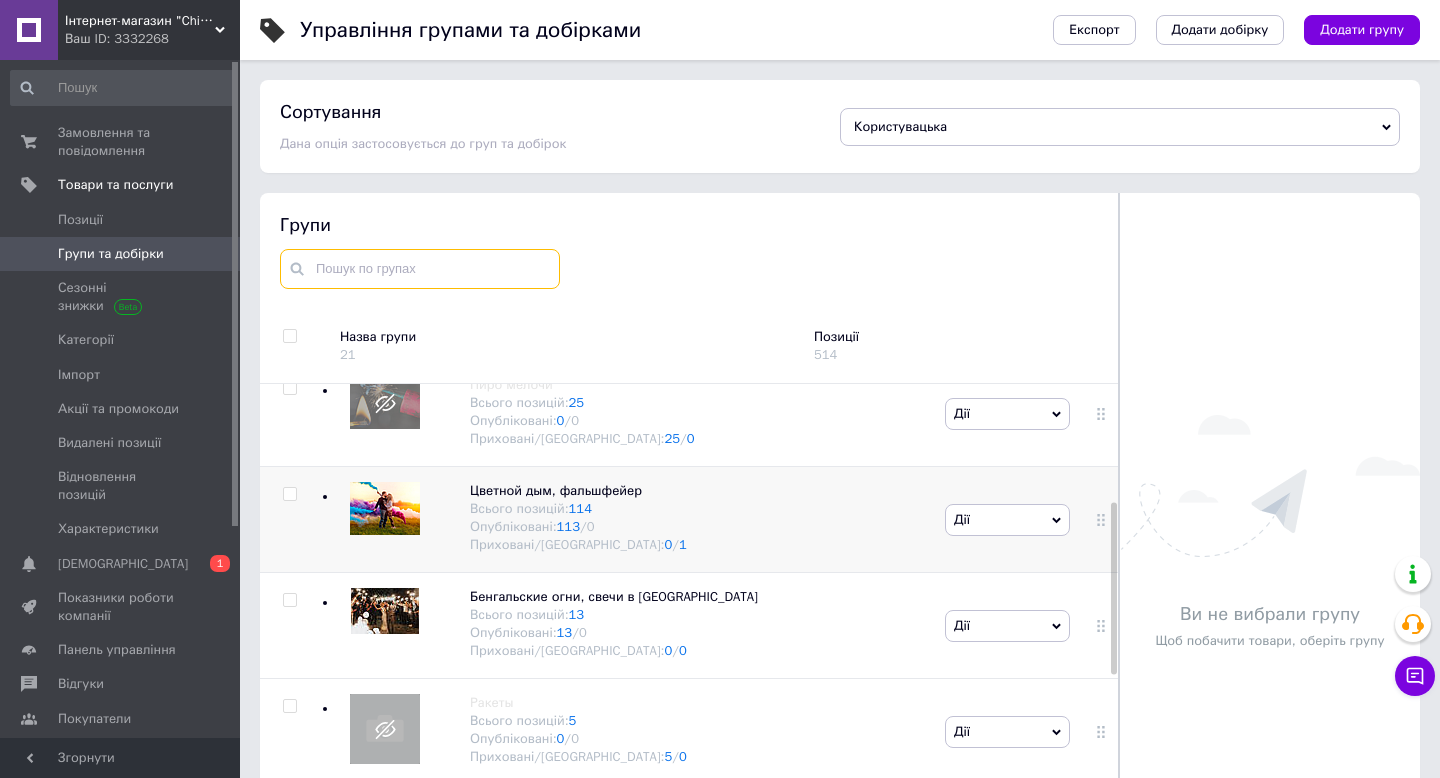 scroll, scrollTop: 350, scrollLeft: 0, axis: vertical 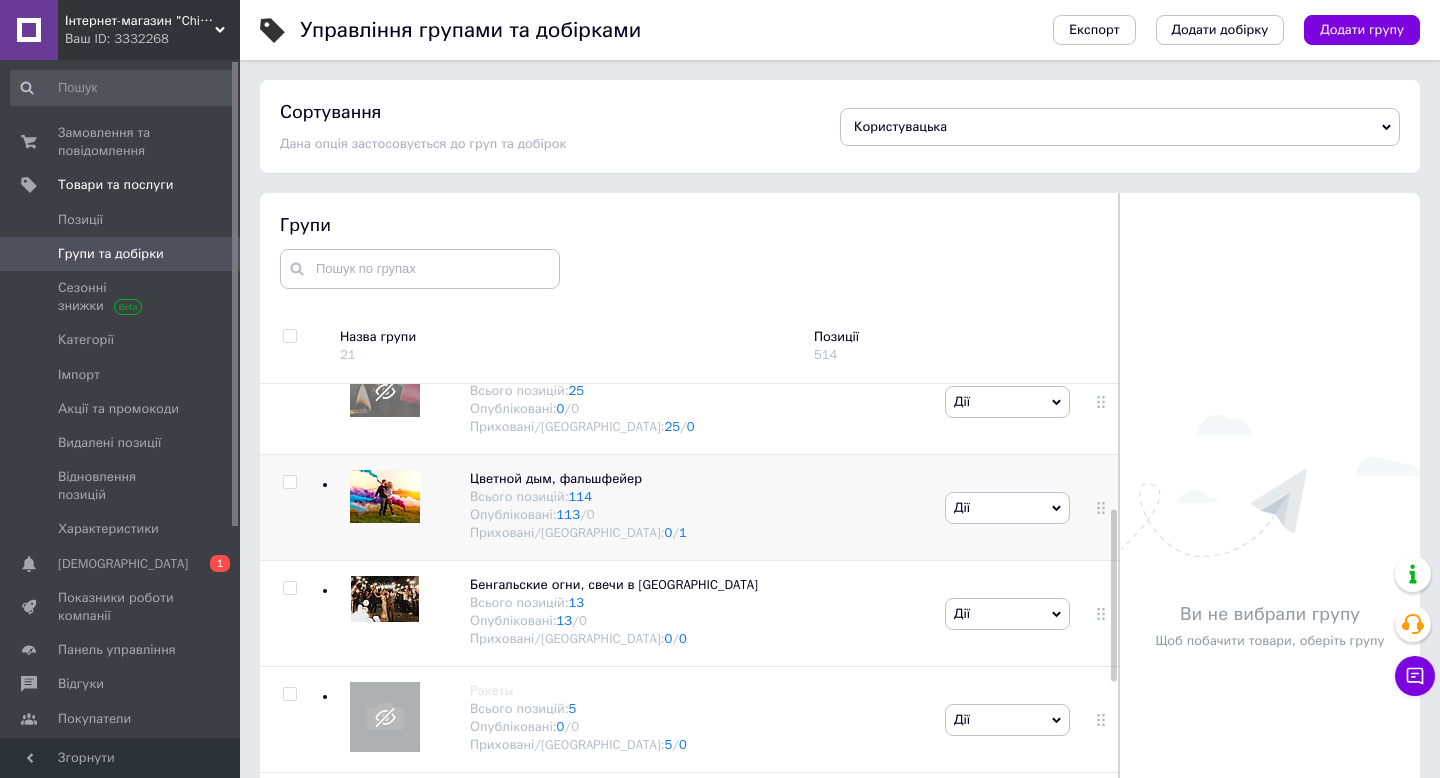 click at bounding box center [385, 496] 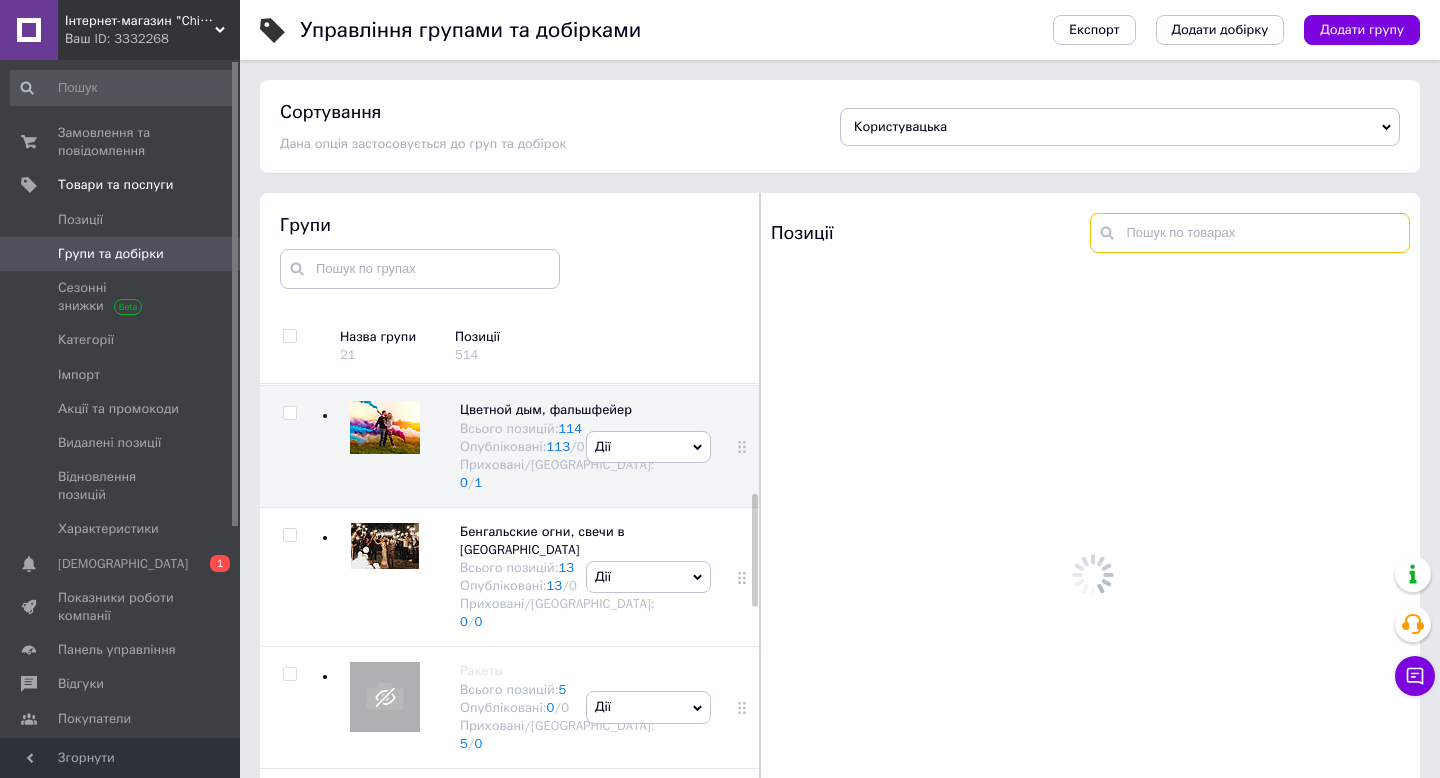 click at bounding box center [1249, 233] 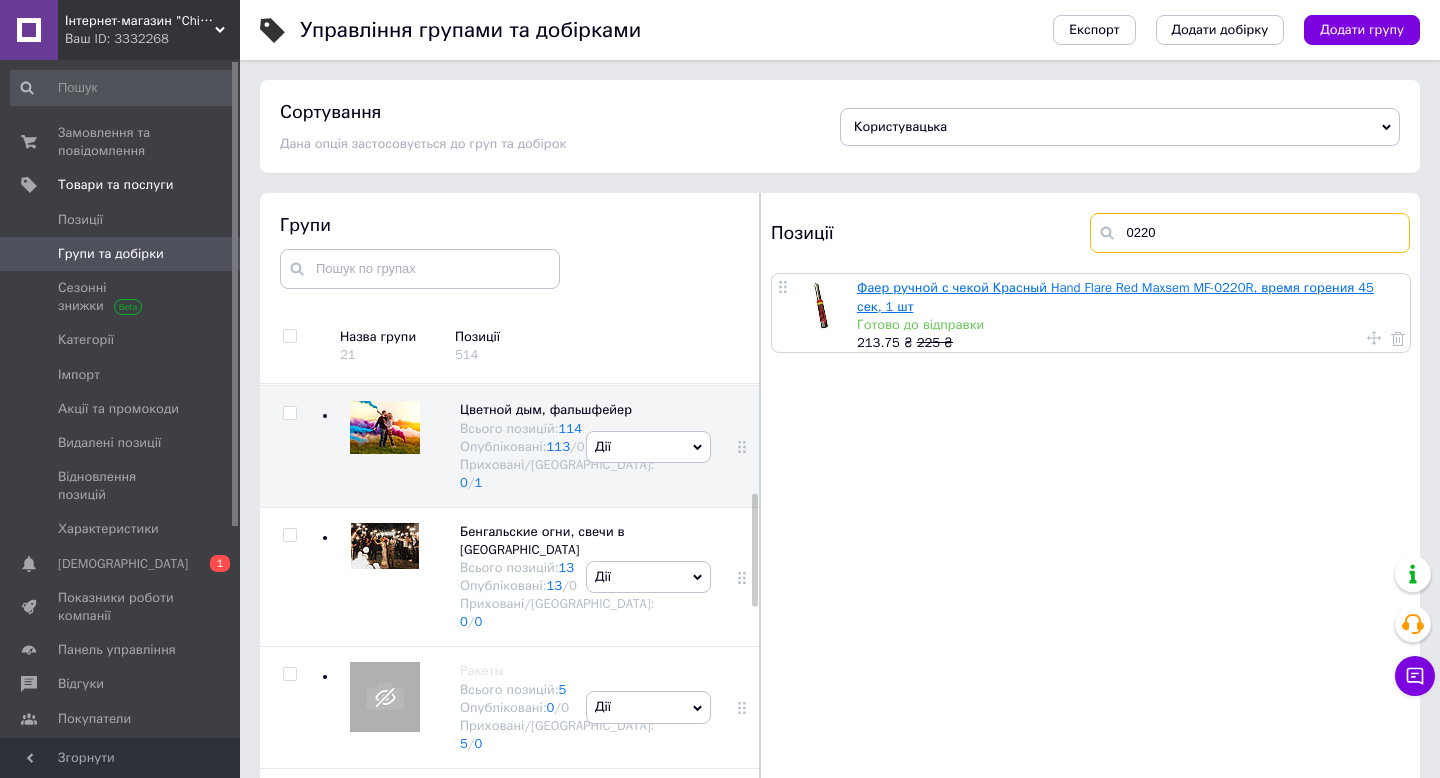 type on "0220" 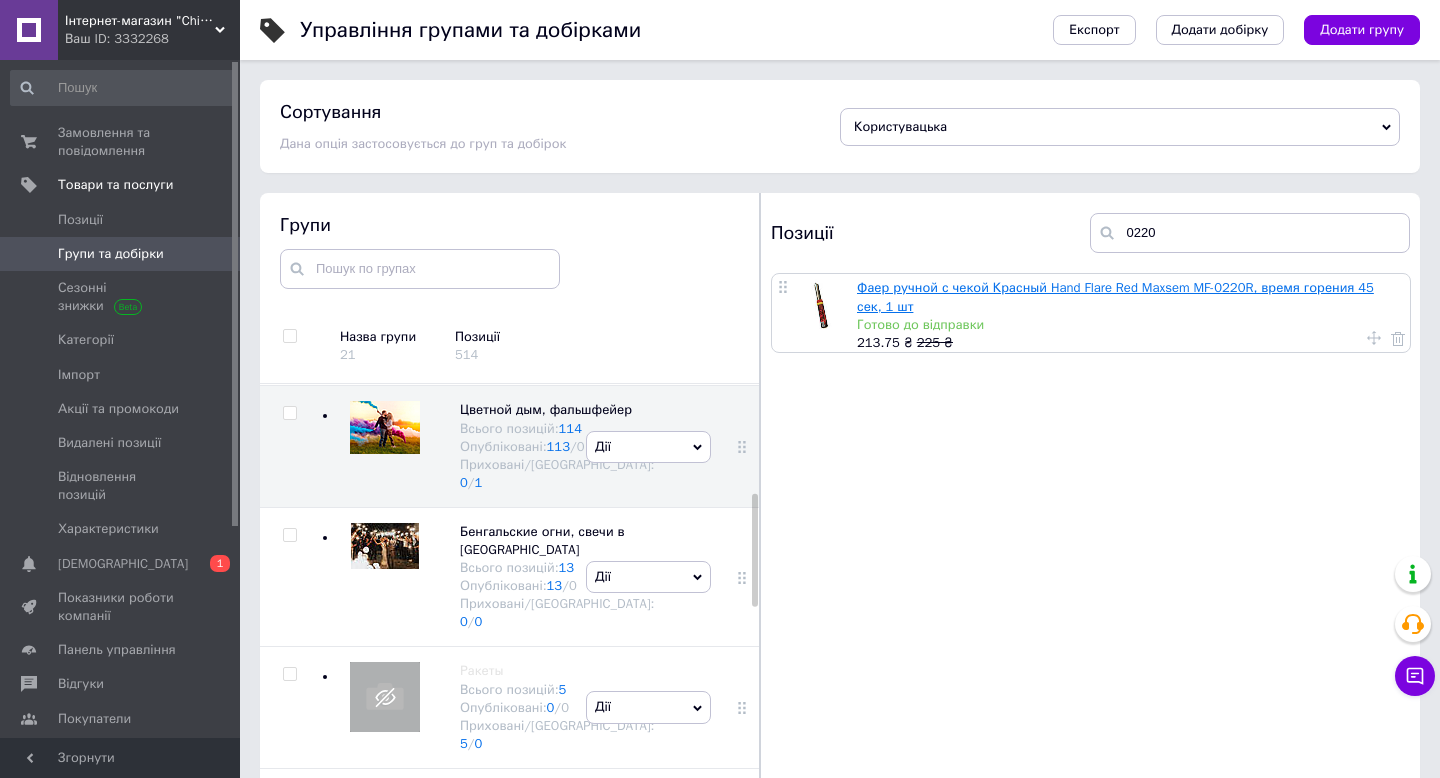 click on "Фаер ручной с чекой Красный Hand Flare Red Maxsem MF-0220R, время горения 45 сек, 1 шт" at bounding box center (1115, 296) 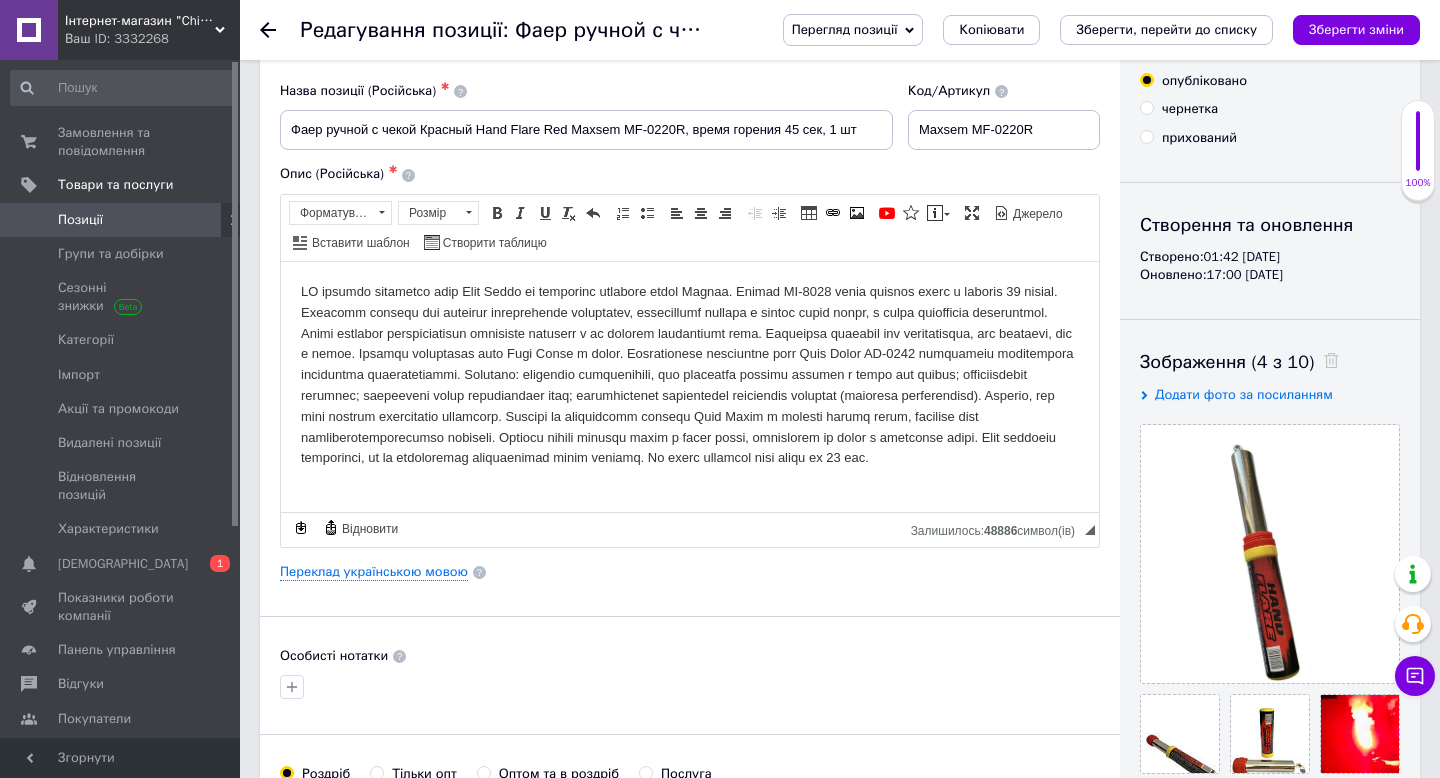 scroll, scrollTop: 68, scrollLeft: 0, axis: vertical 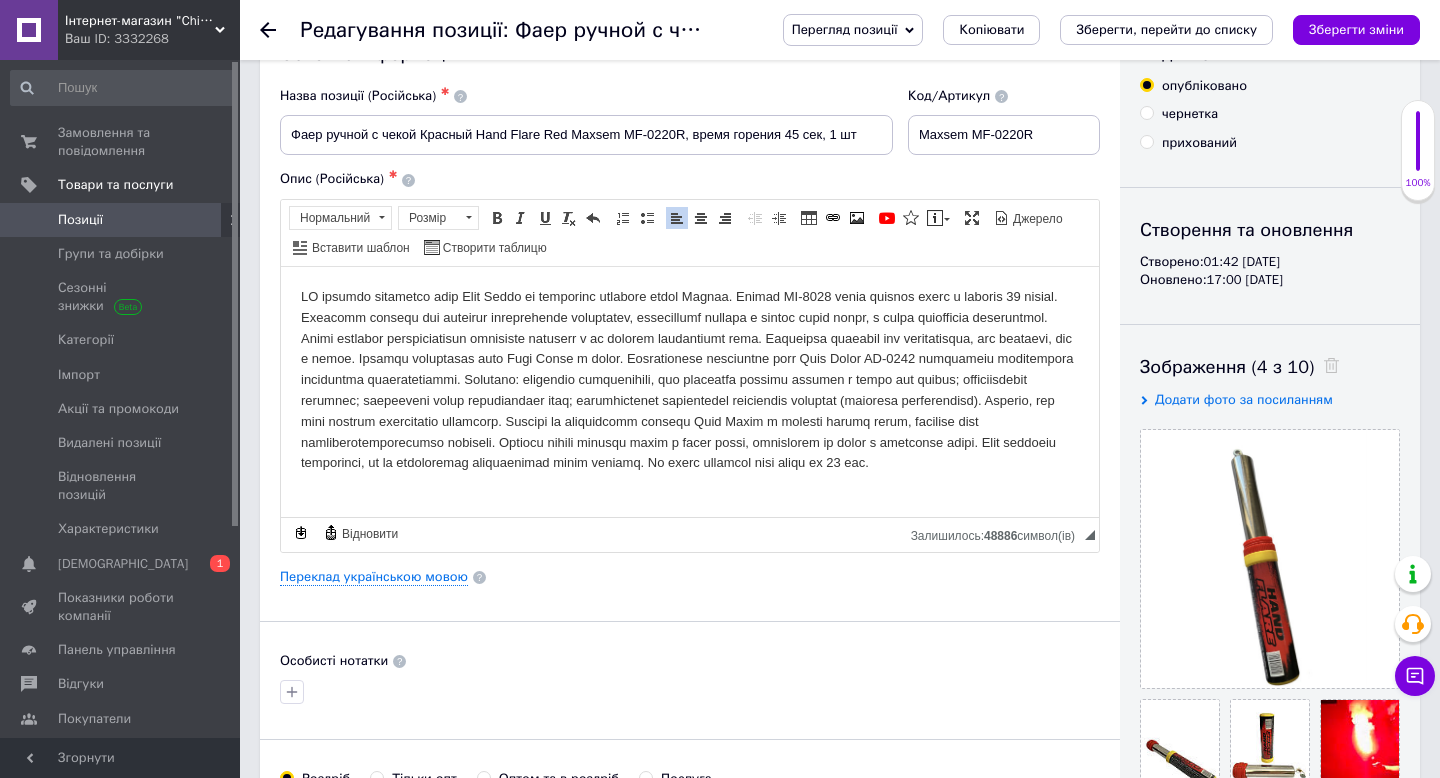 click at bounding box center (690, 379) 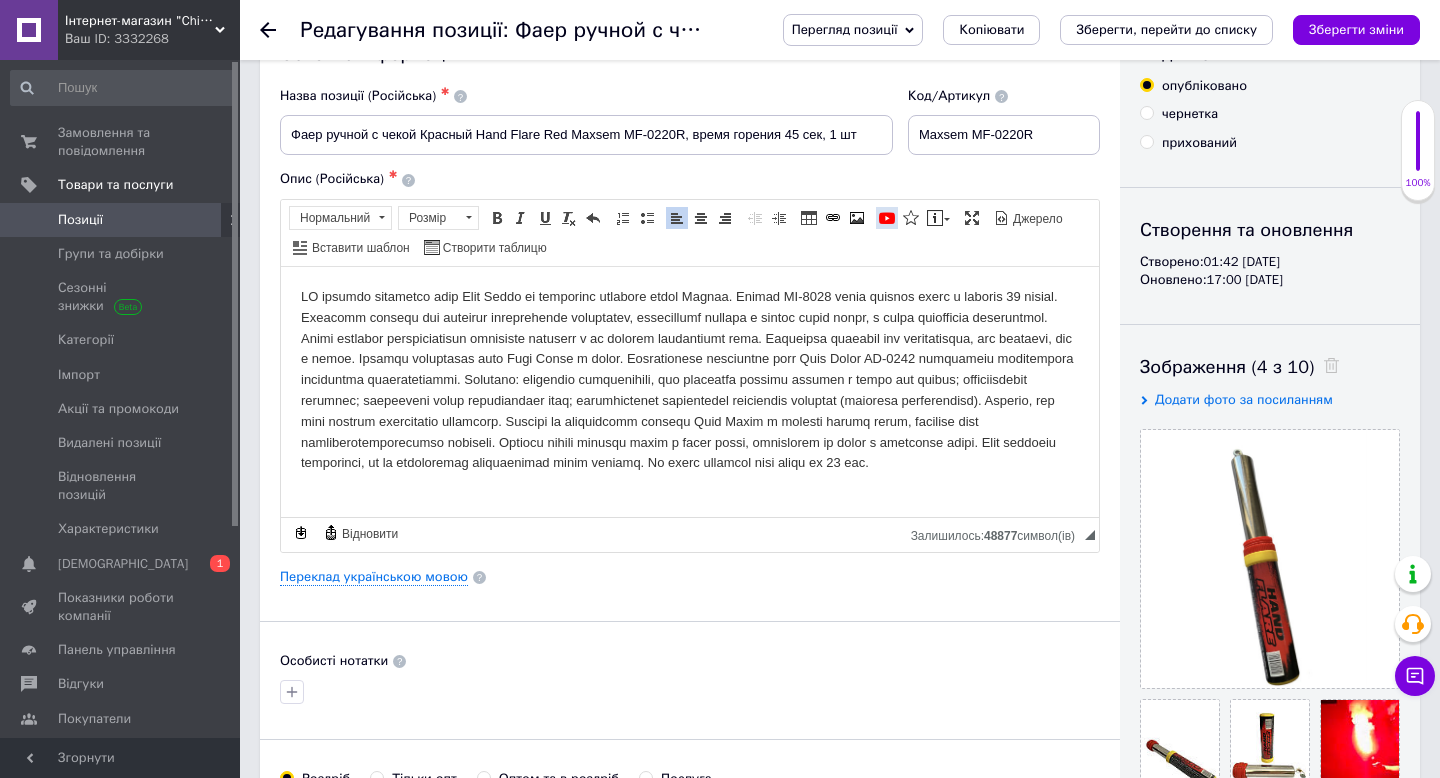 click at bounding box center (887, 218) 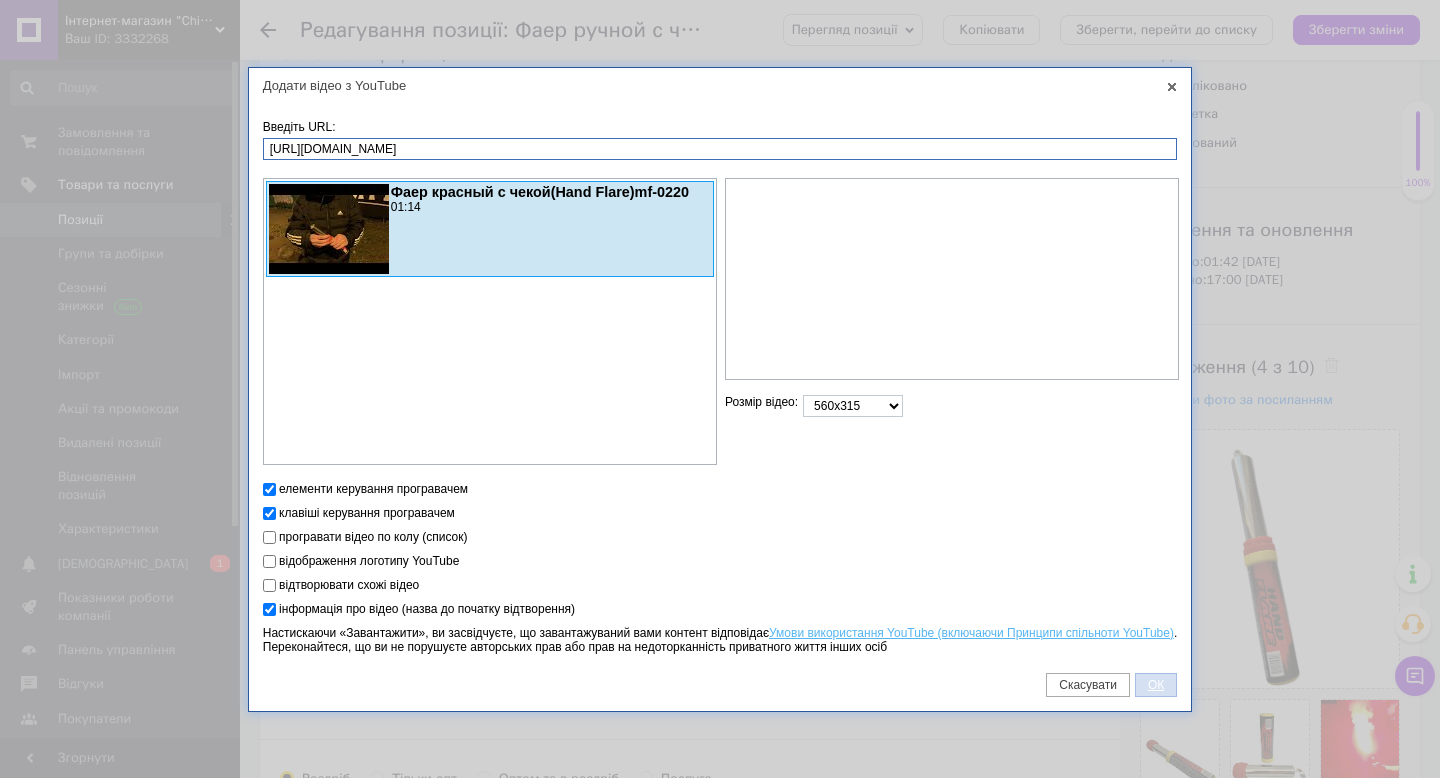 type on "[URL][DOMAIN_NAME]" 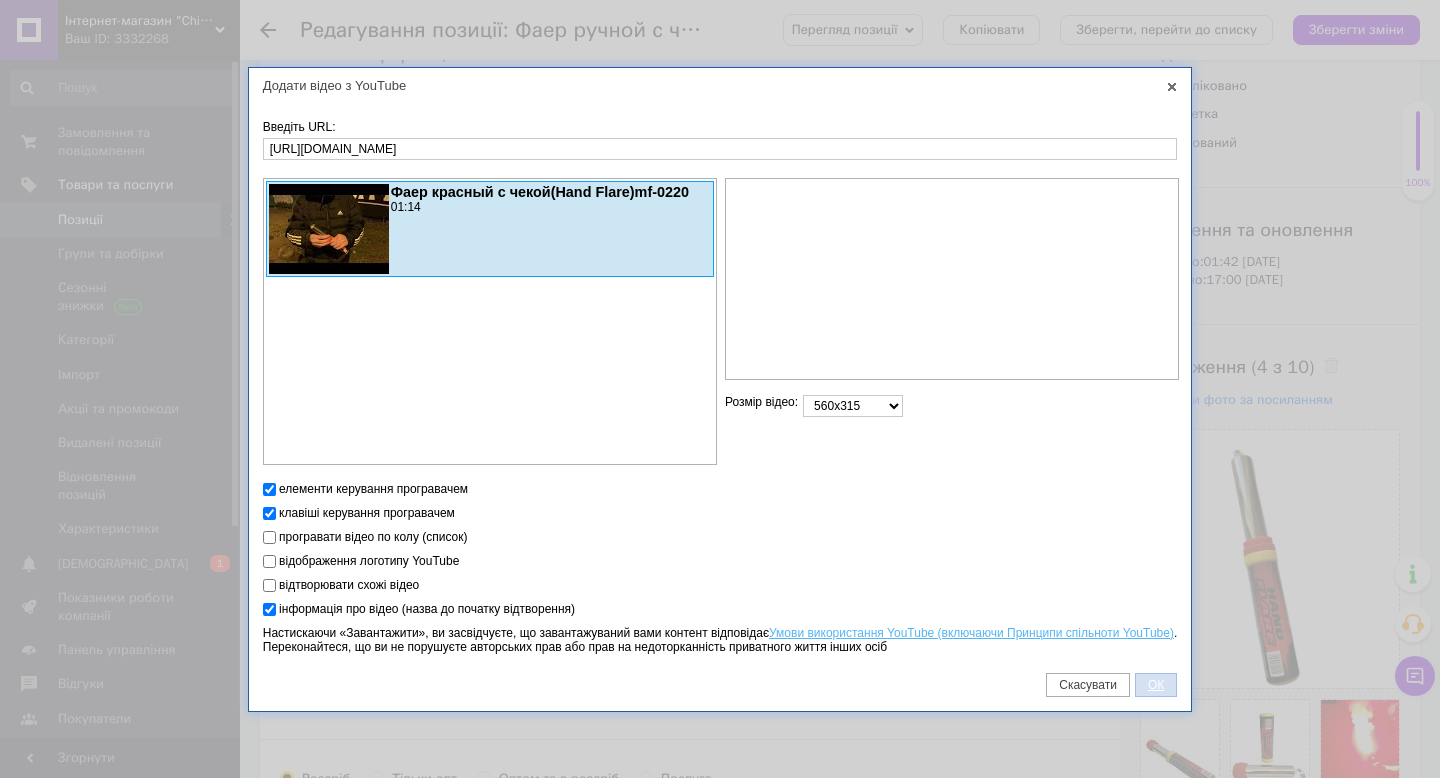 click on "ОК" at bounding box center [1156, 685] 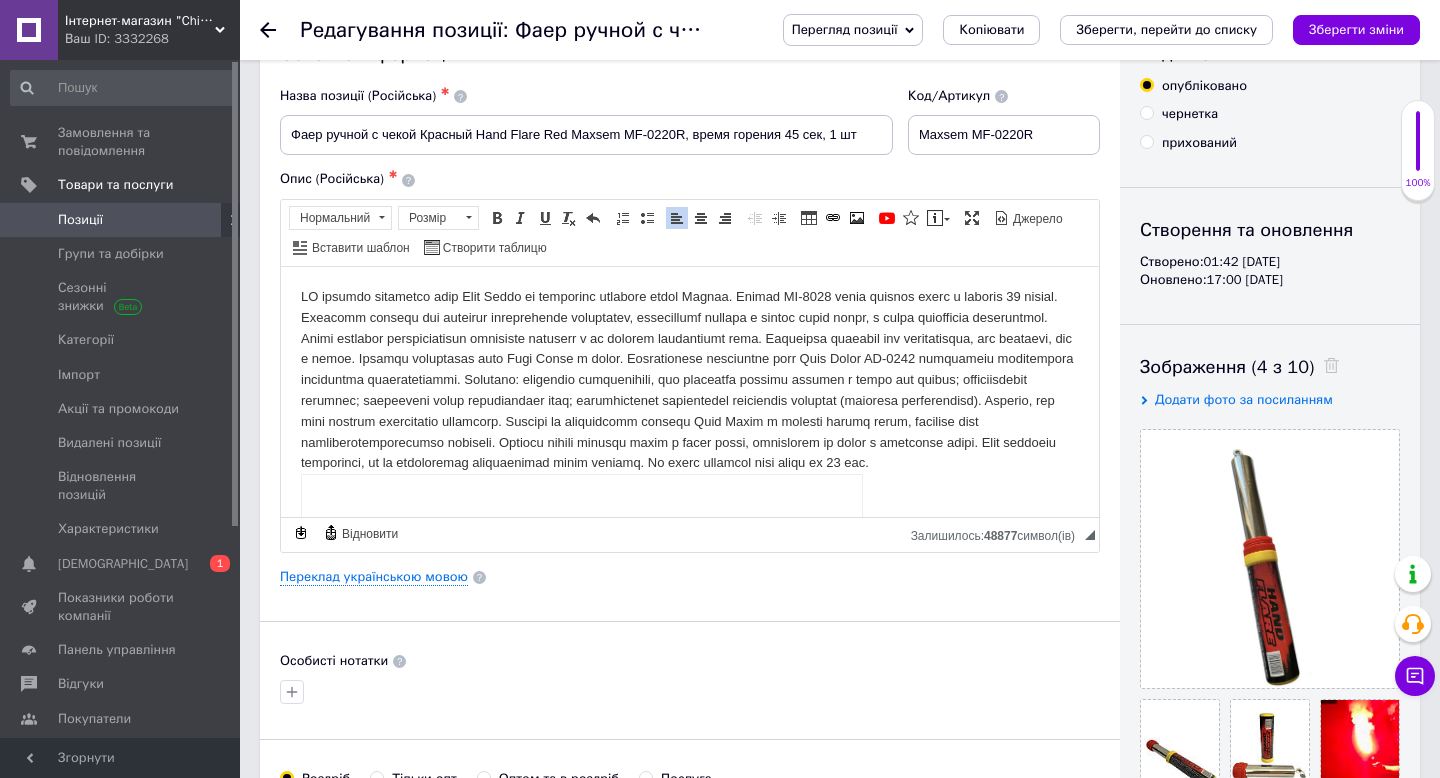 scroll, scrollTop: 297, scrollLeft: 0, axis: vertical 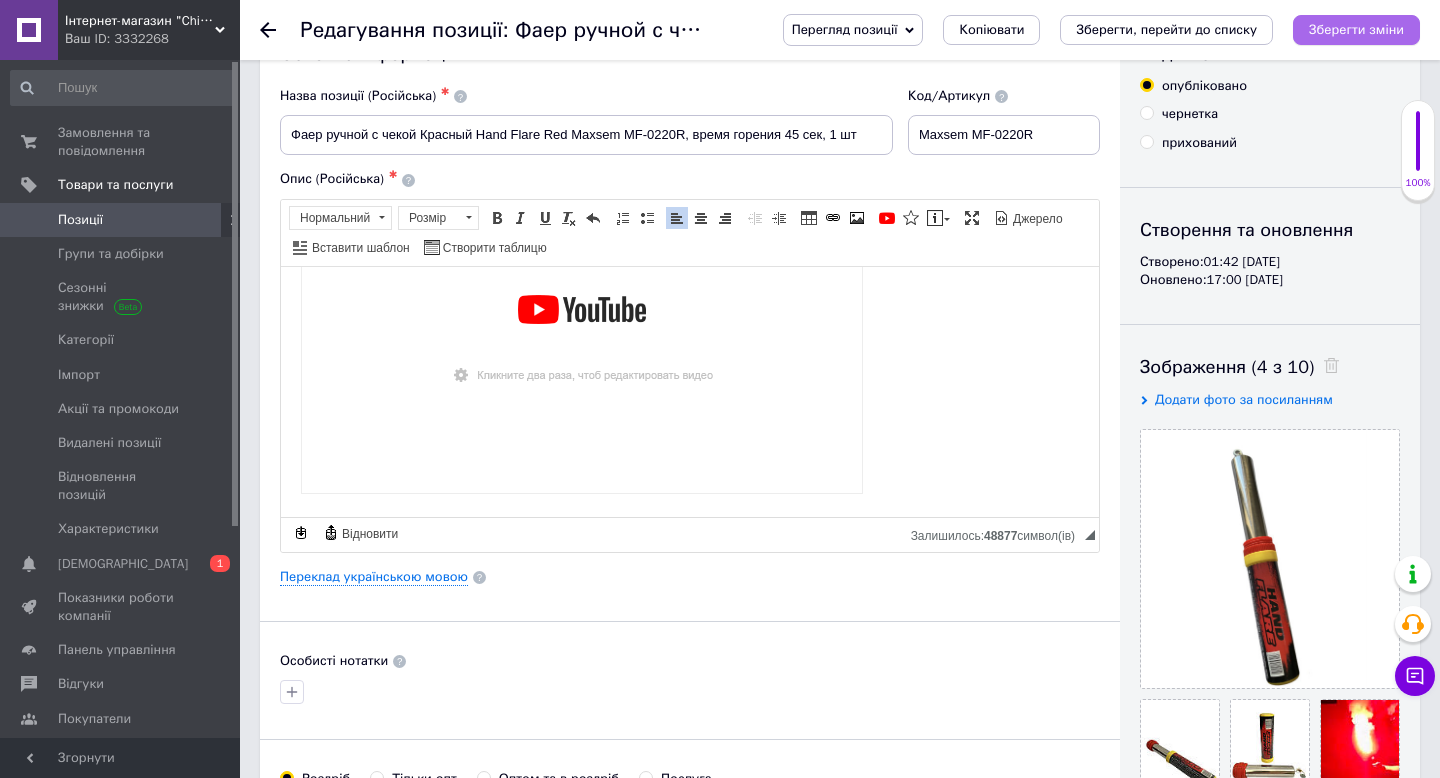 click on "Зберегти зміни" at bounding box center [1356, 29] 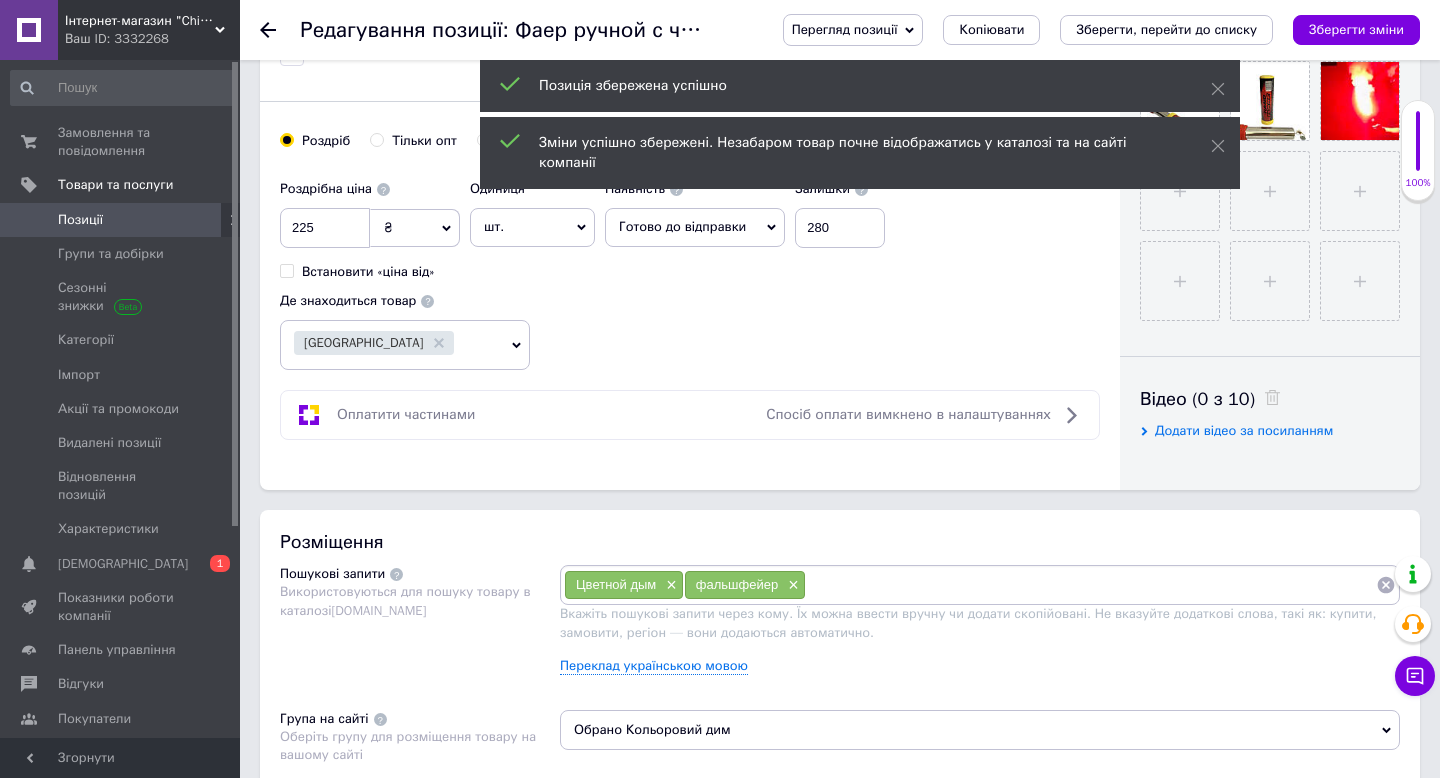 scroll, scrollTop: 715, scrollLeft: 0, axis: vertical 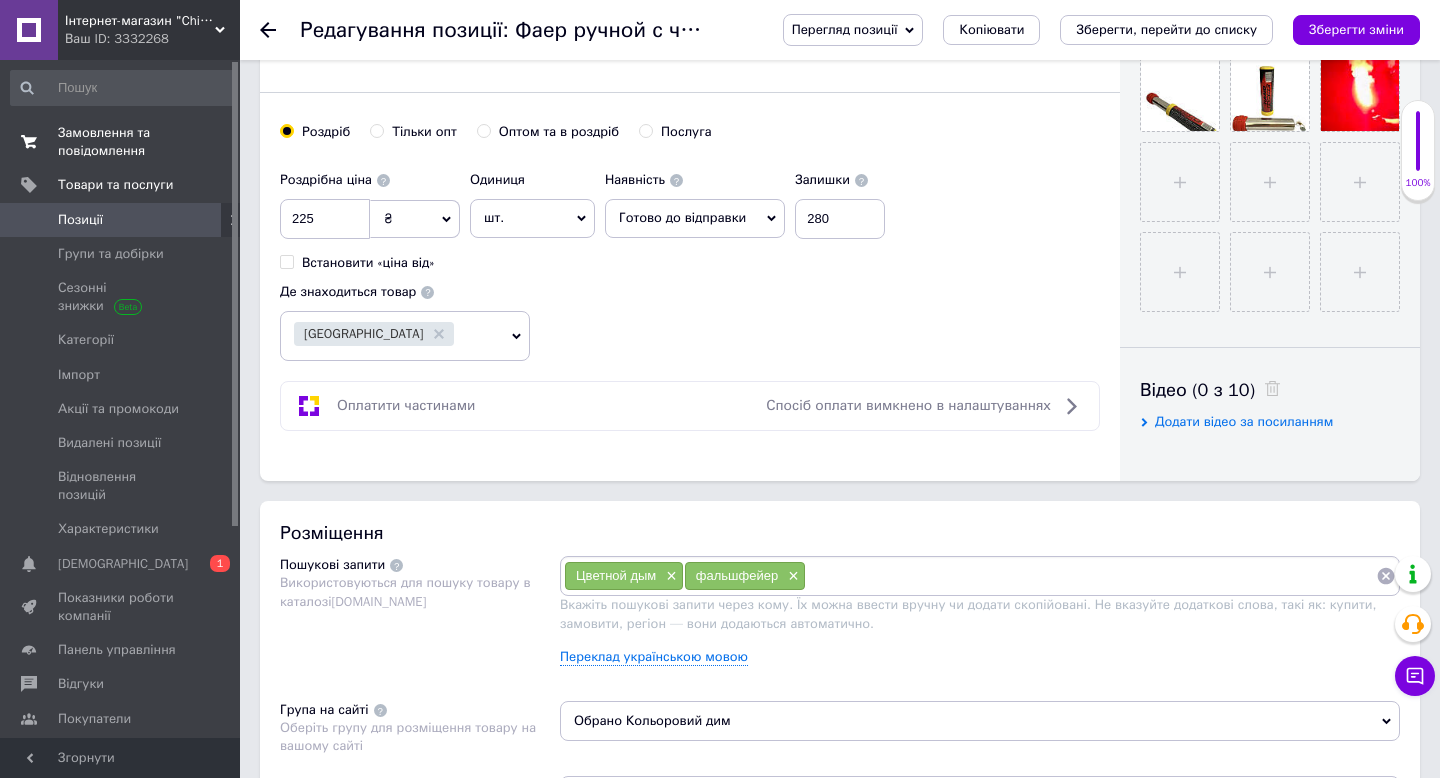 click on "Замовлення та повідомлення" at bounding box center [121, 142] 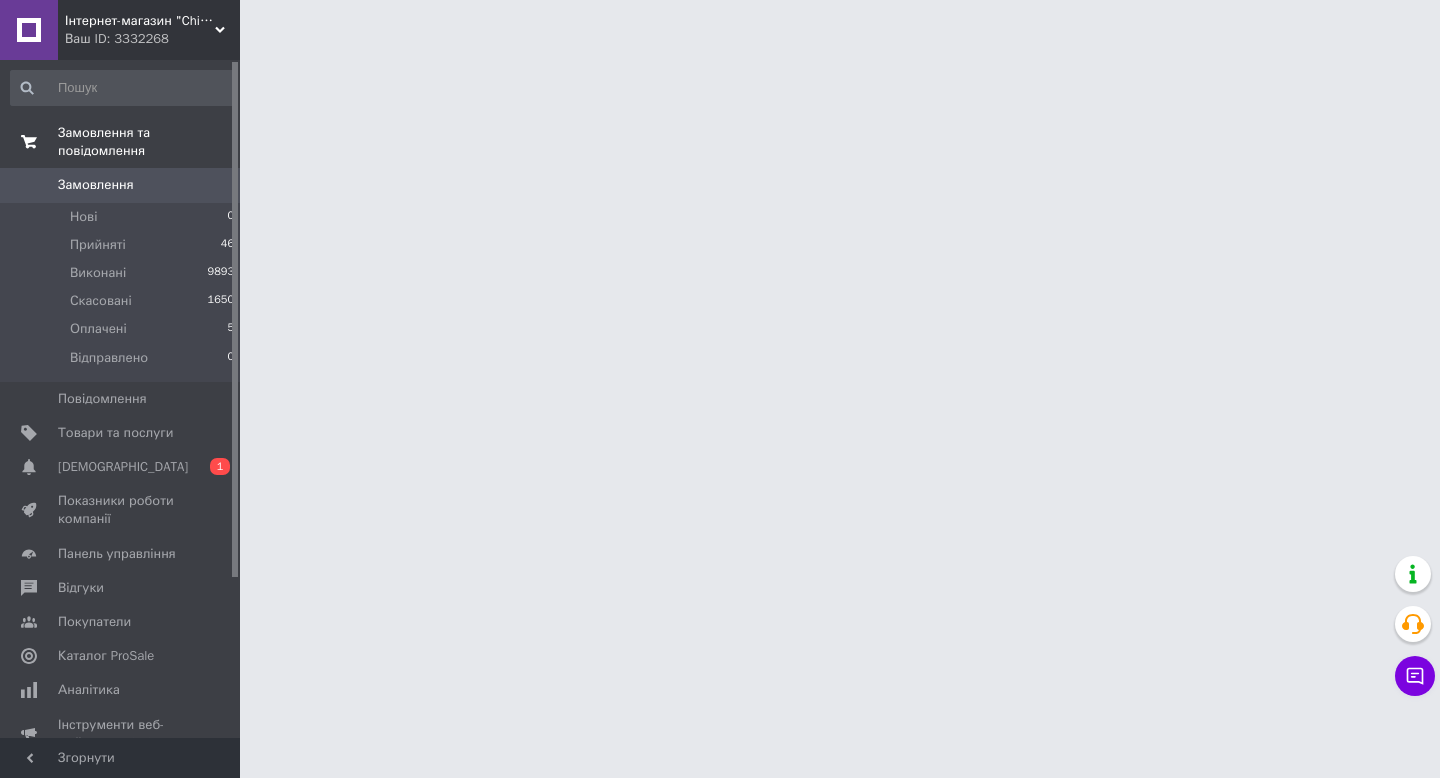 scroll, scrollTop: 0, scrollLeft: 0, axis: both 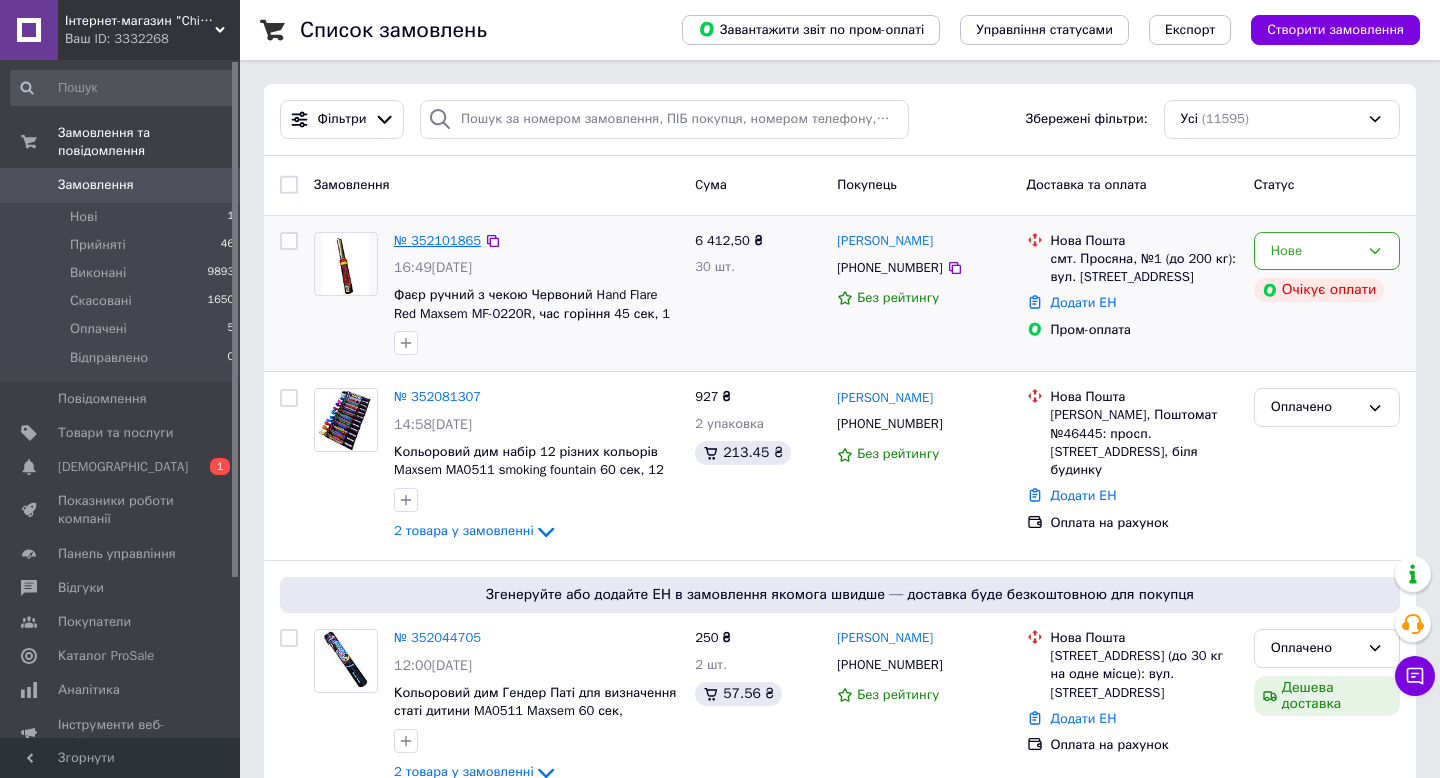 click on "№ 352101865" at bounding box center (437, 240) 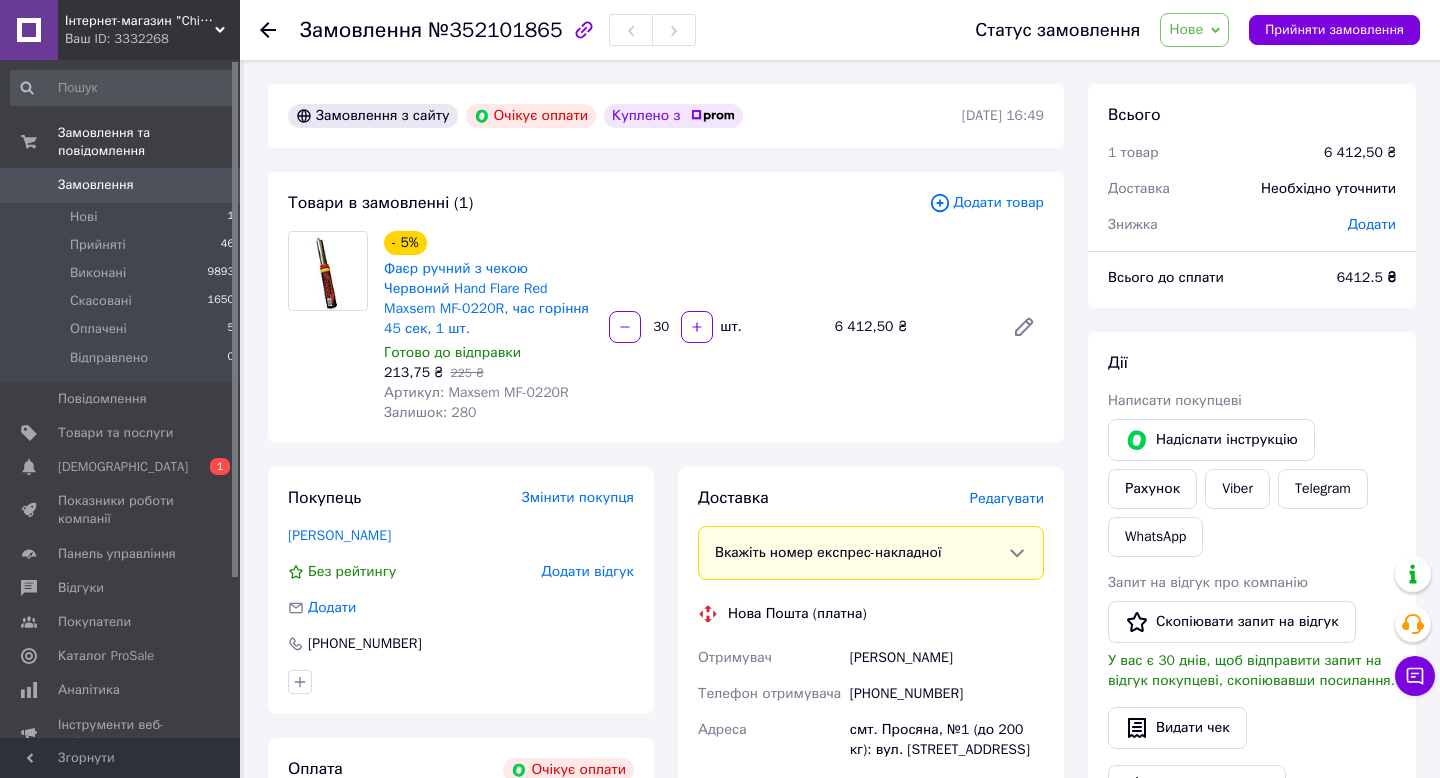 click on "Замовлення 0" at bounding box center [123, 185] 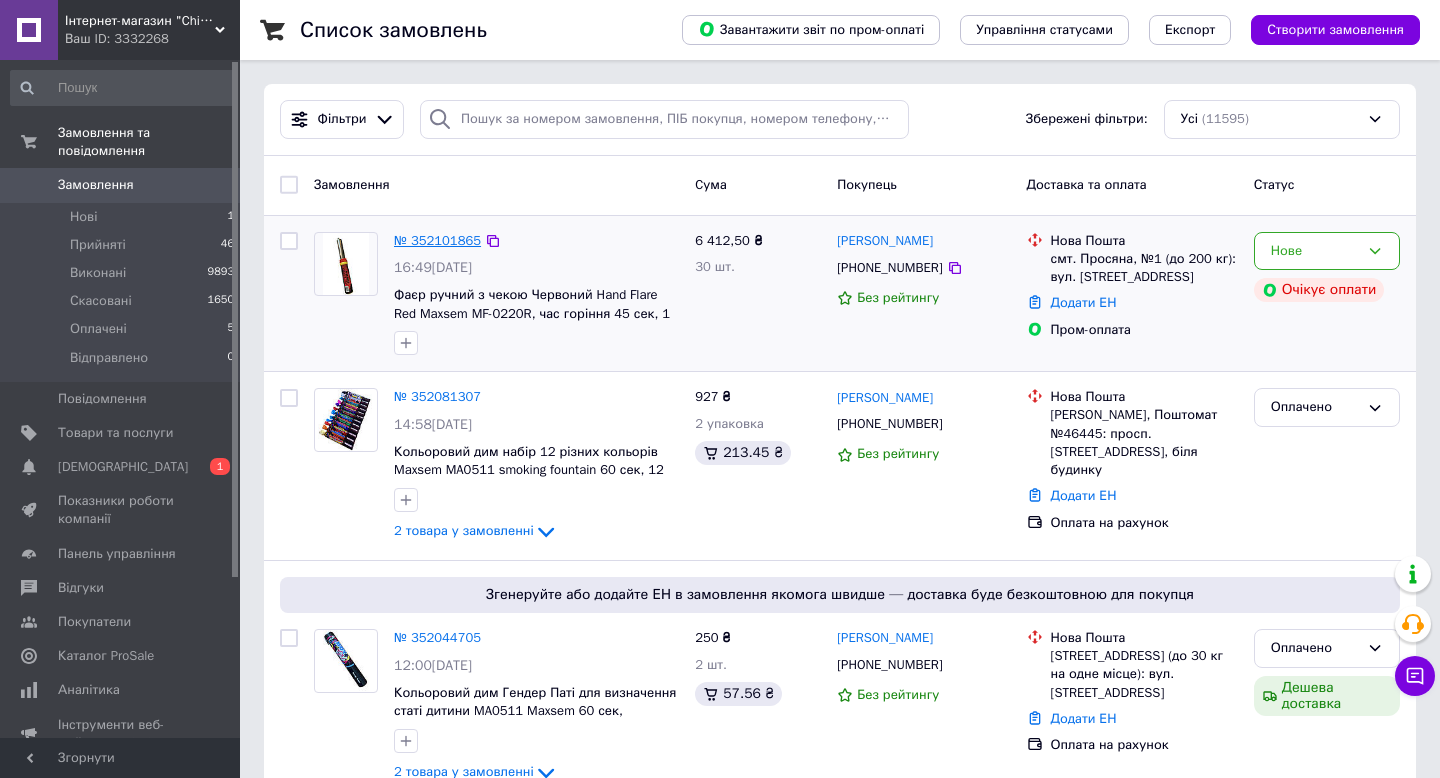 click on "№ 352101865" at bounding box center (437, 240) 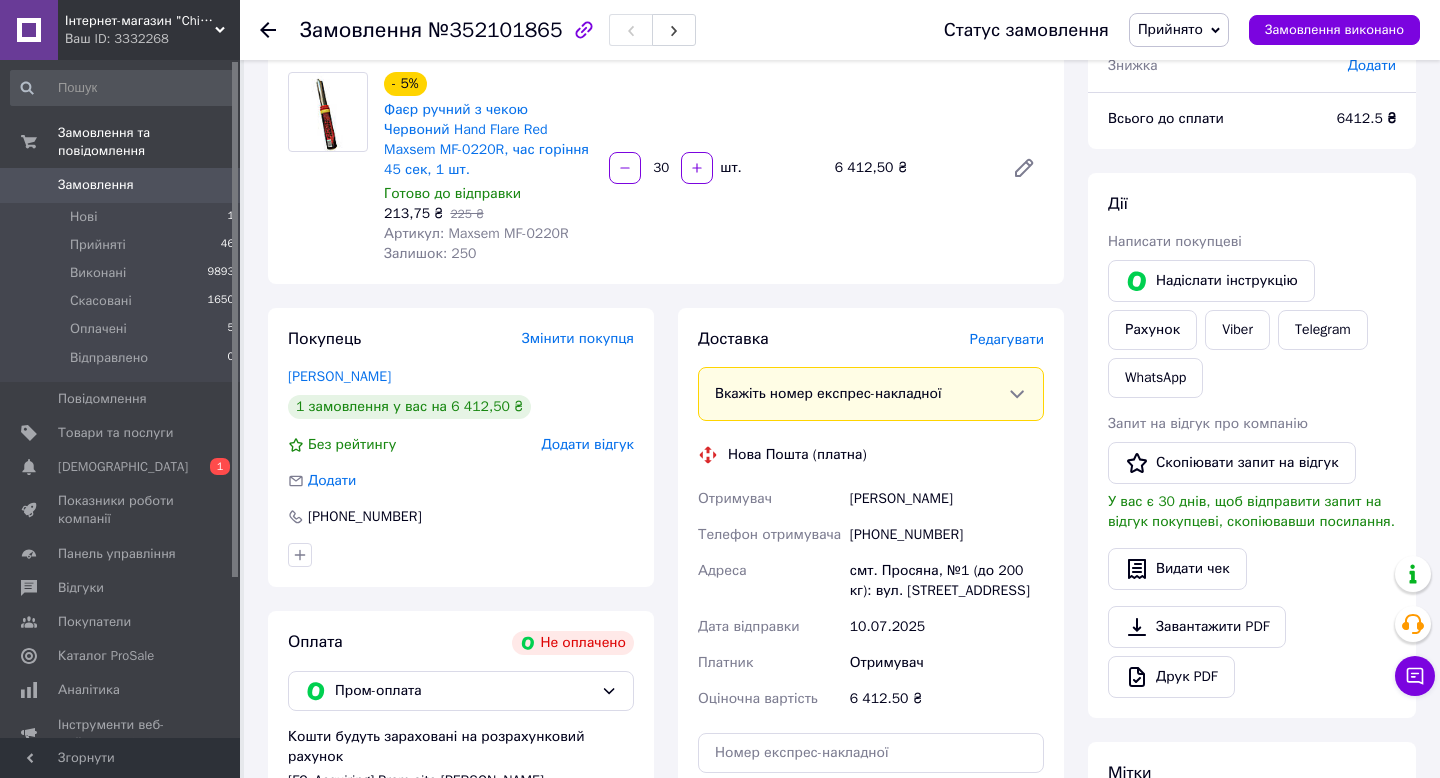 scroll, scrollTop: 0, scrollLeft: 0, axis: both 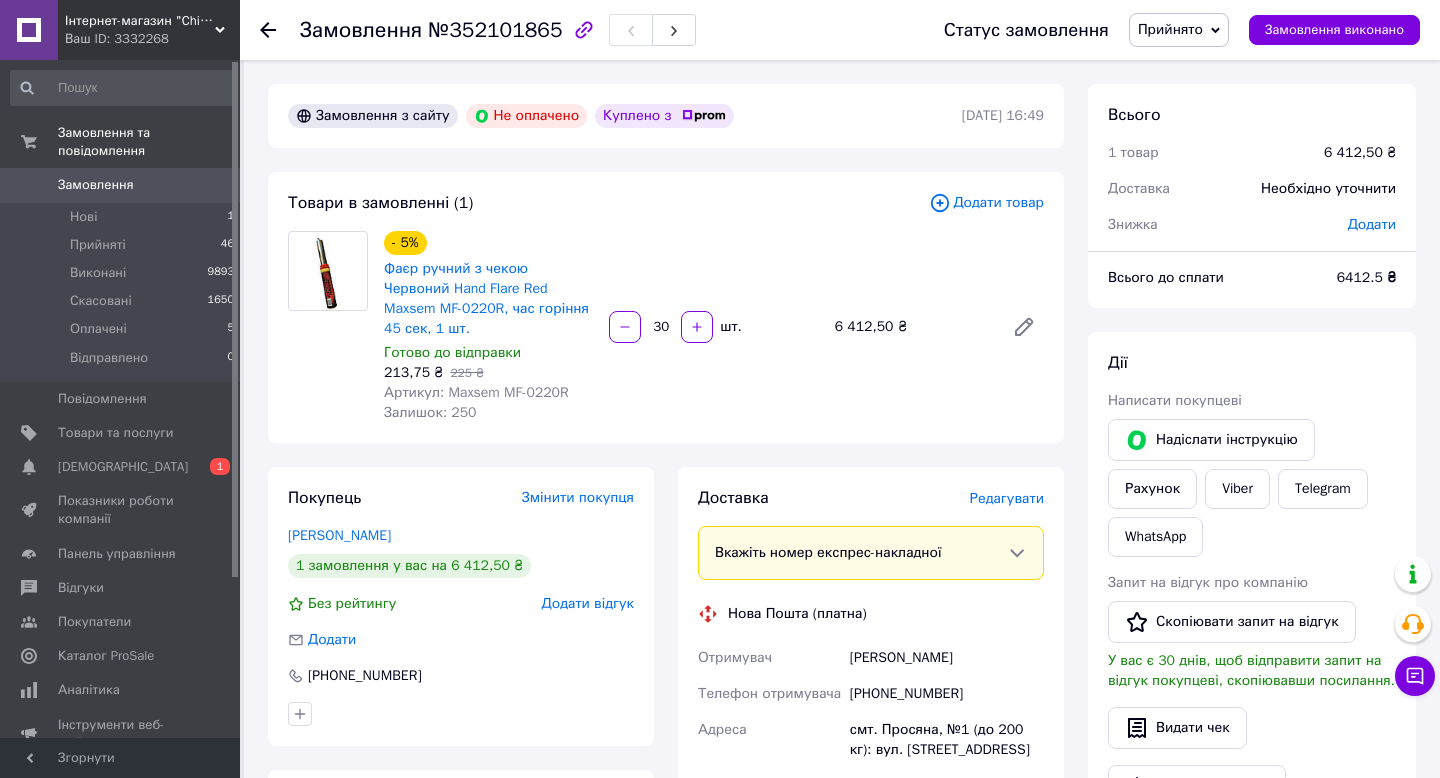 click on "Замовлення" at bounding box center [96, 185] 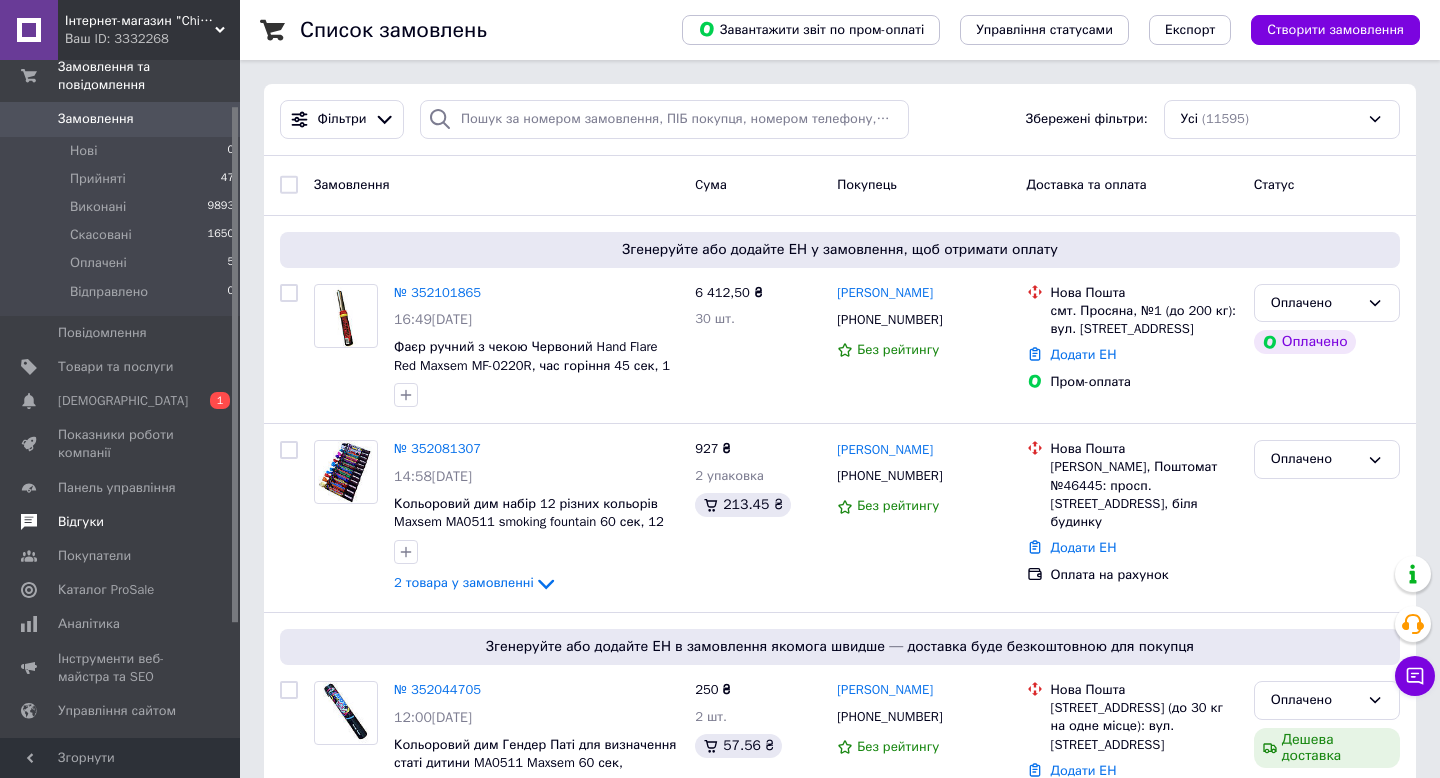 scroll, scrollTop: 60, scrollLeft: 0, axis: vertical 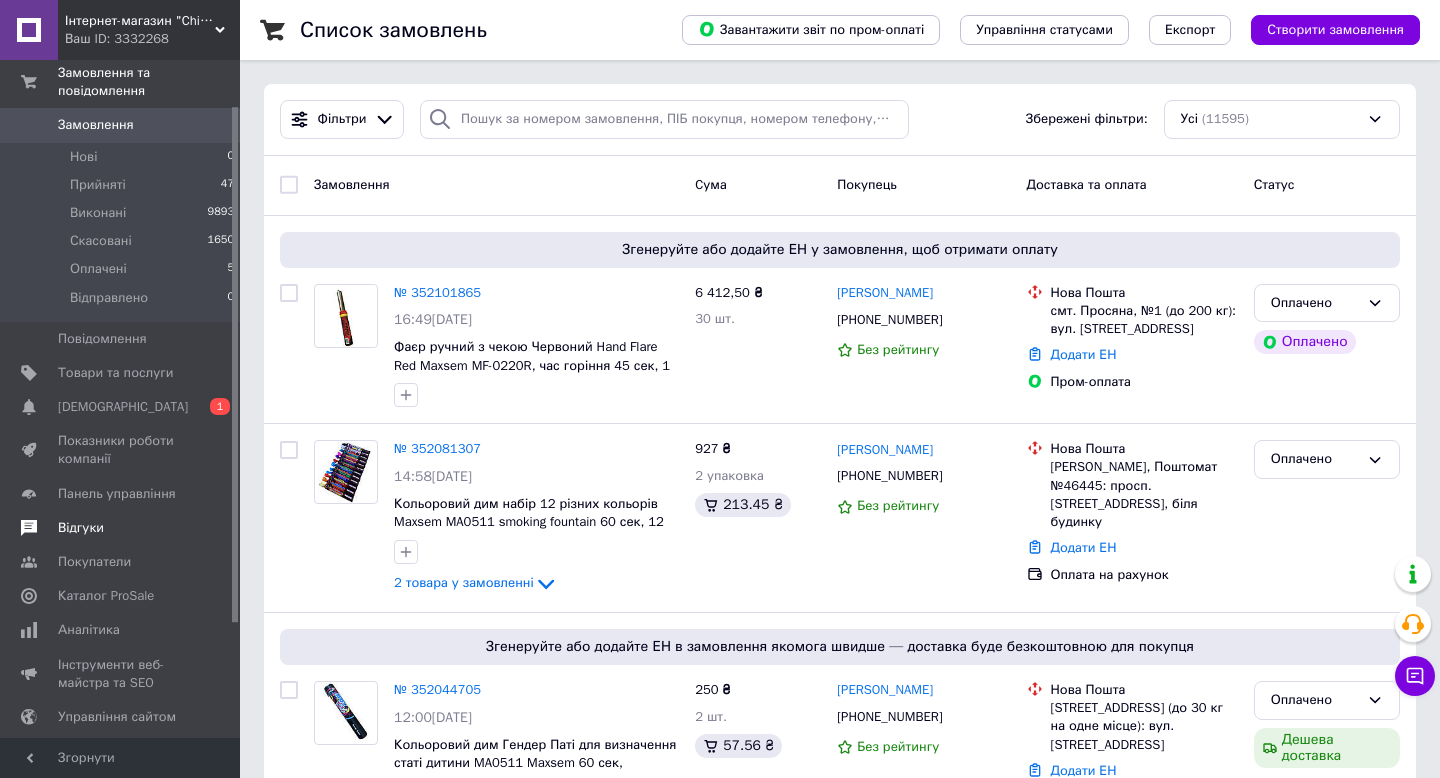 click on "Відгуки" at bounding box center [81, 528] 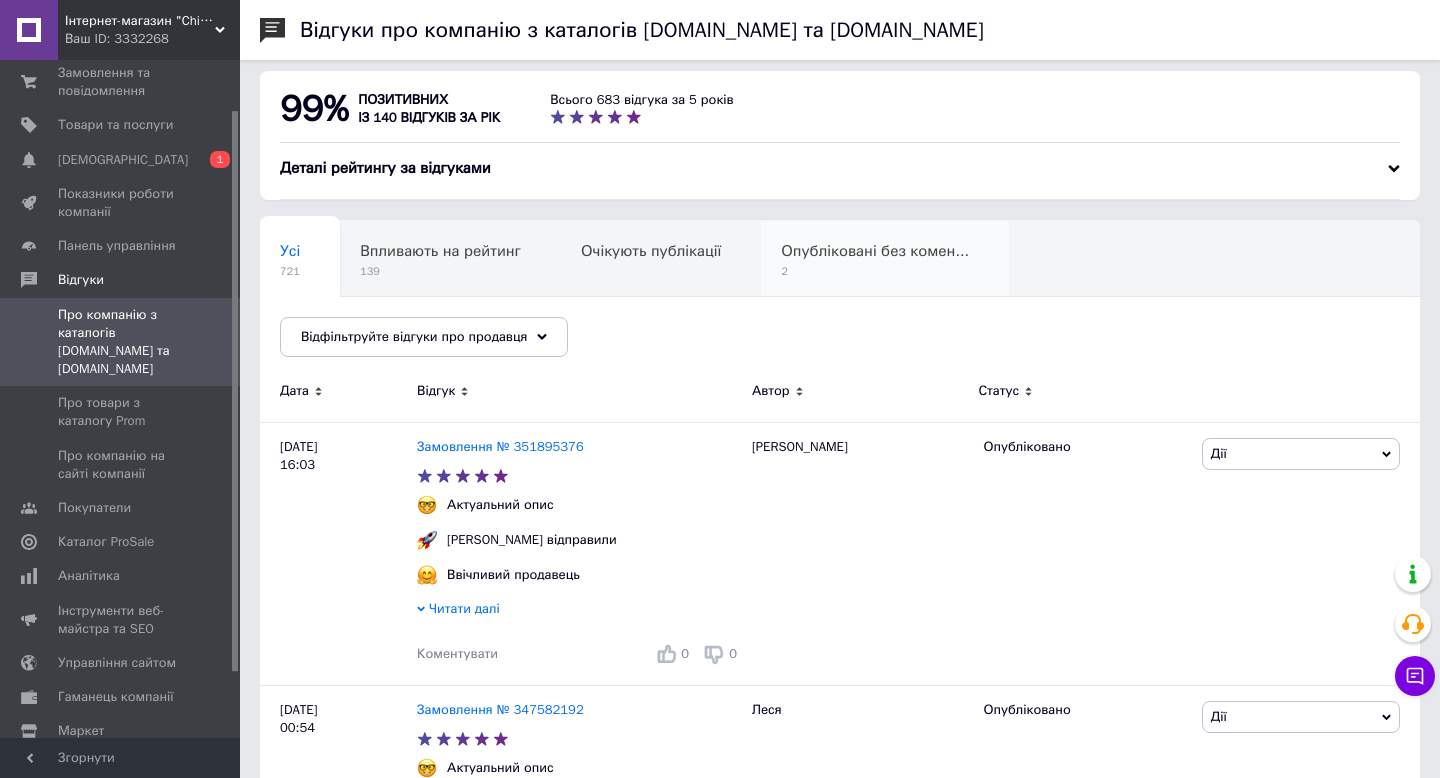 click on "Опубліковані без комен..." at bounding box center (875, 251) 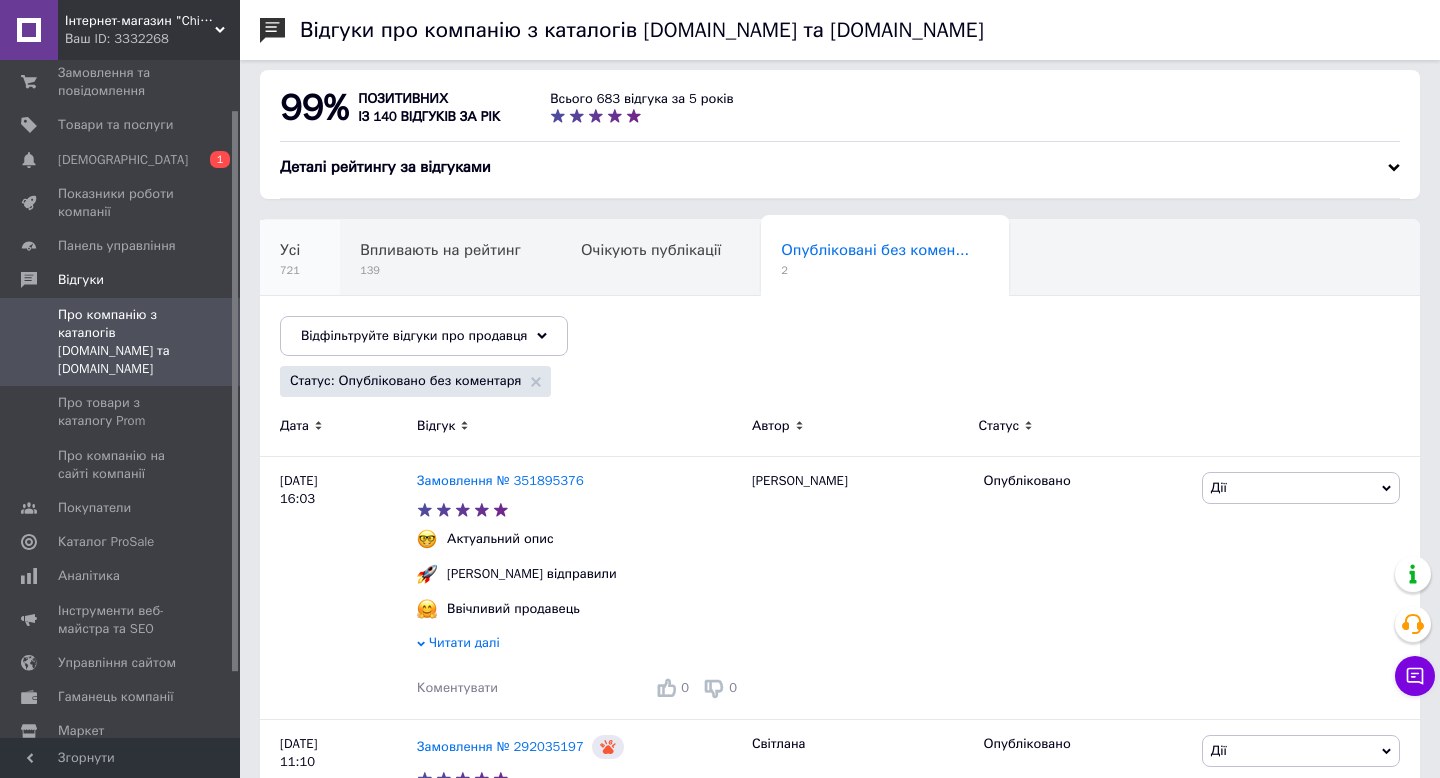 click on "Усі" at bounding box center (290, 250) 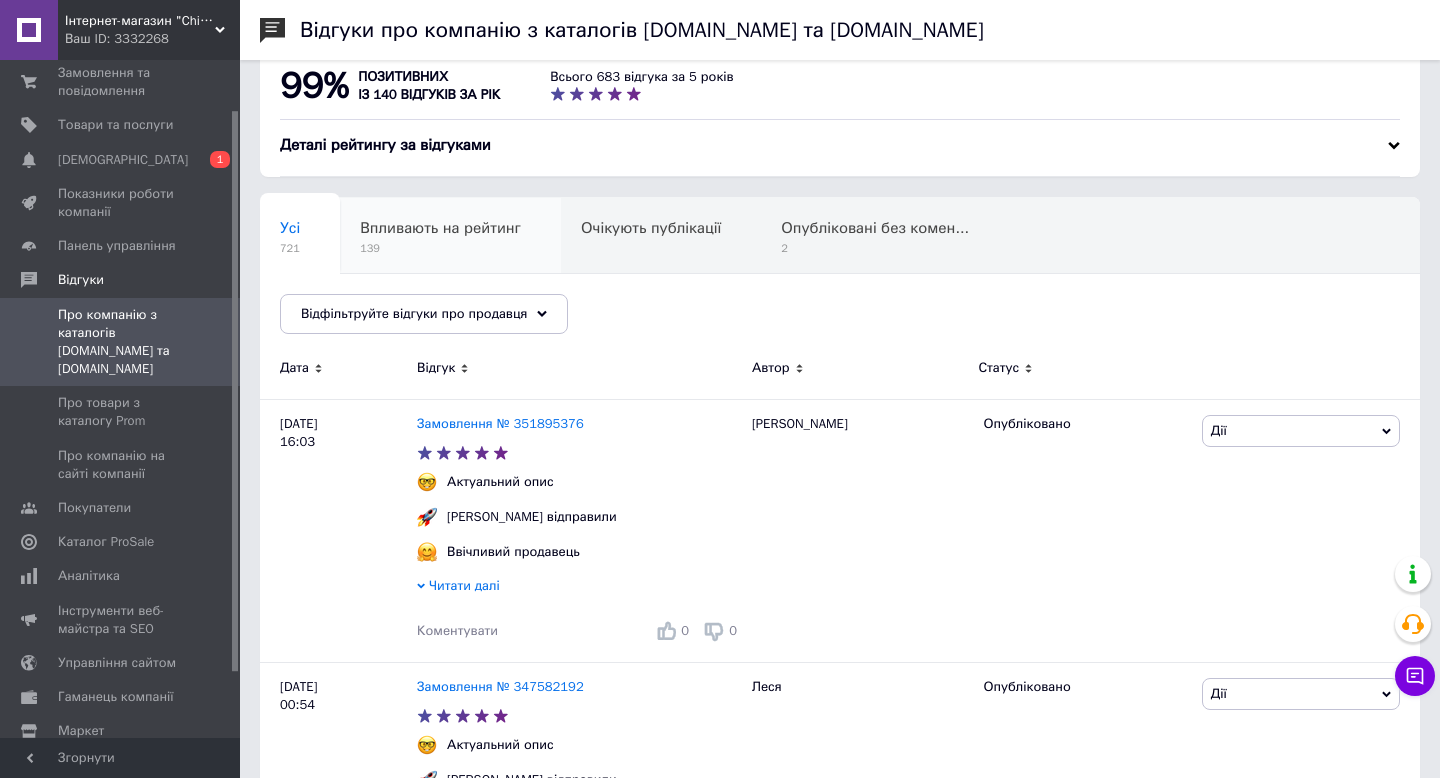 scroll, scrollTop: 26, scrollLeft: 0, axis: vertical 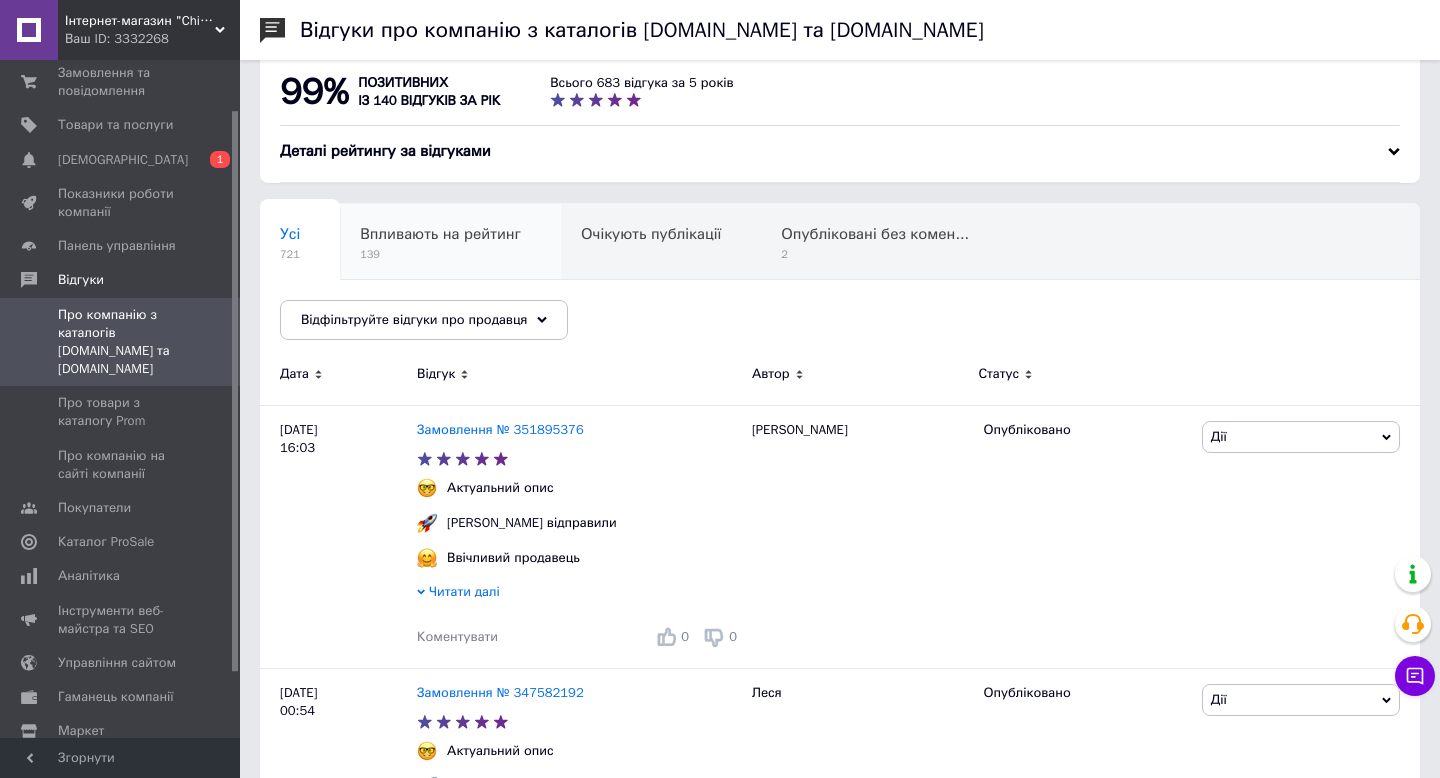 click on "Впливають на рейтинг" at bounding box center (440, 234) 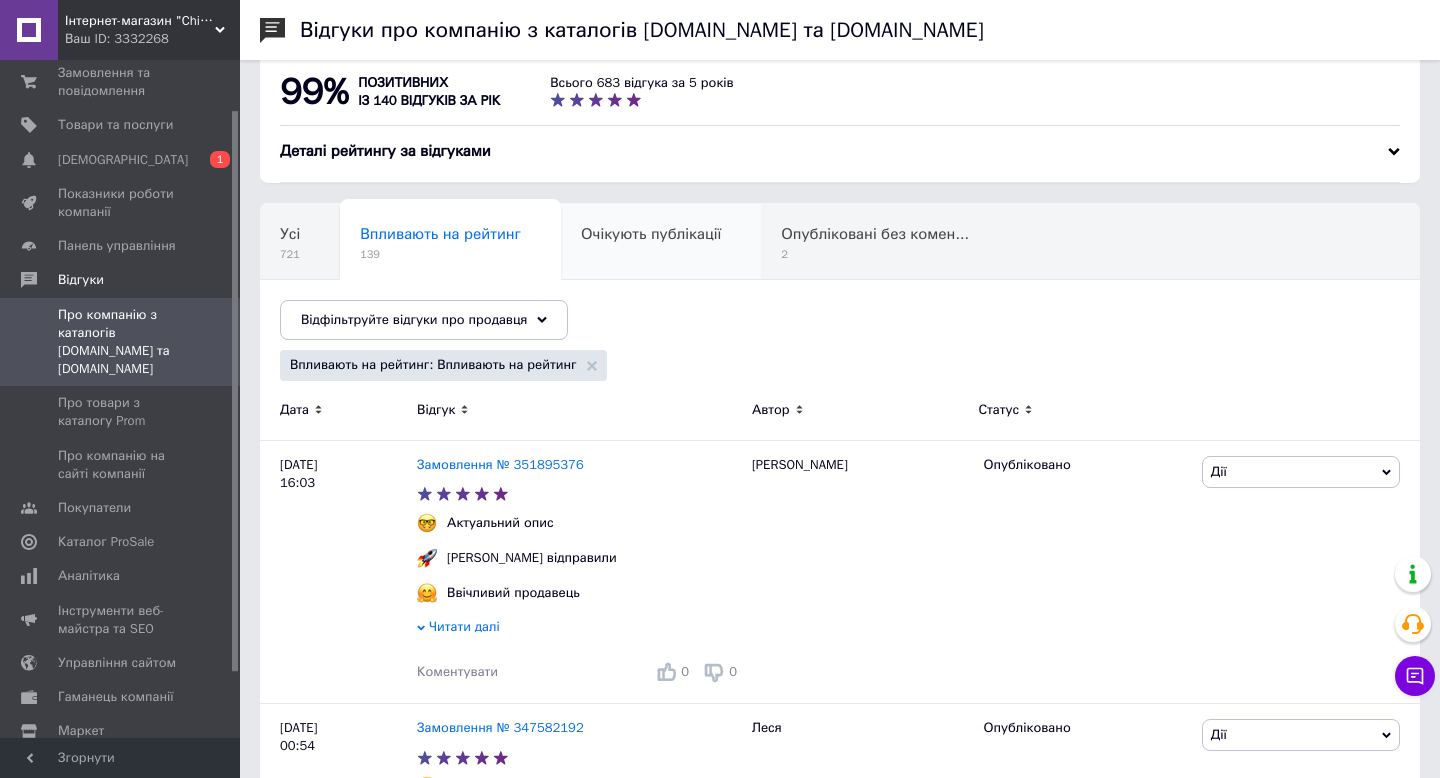 click on "Очікують публікації" at bounding box center (651, 234) 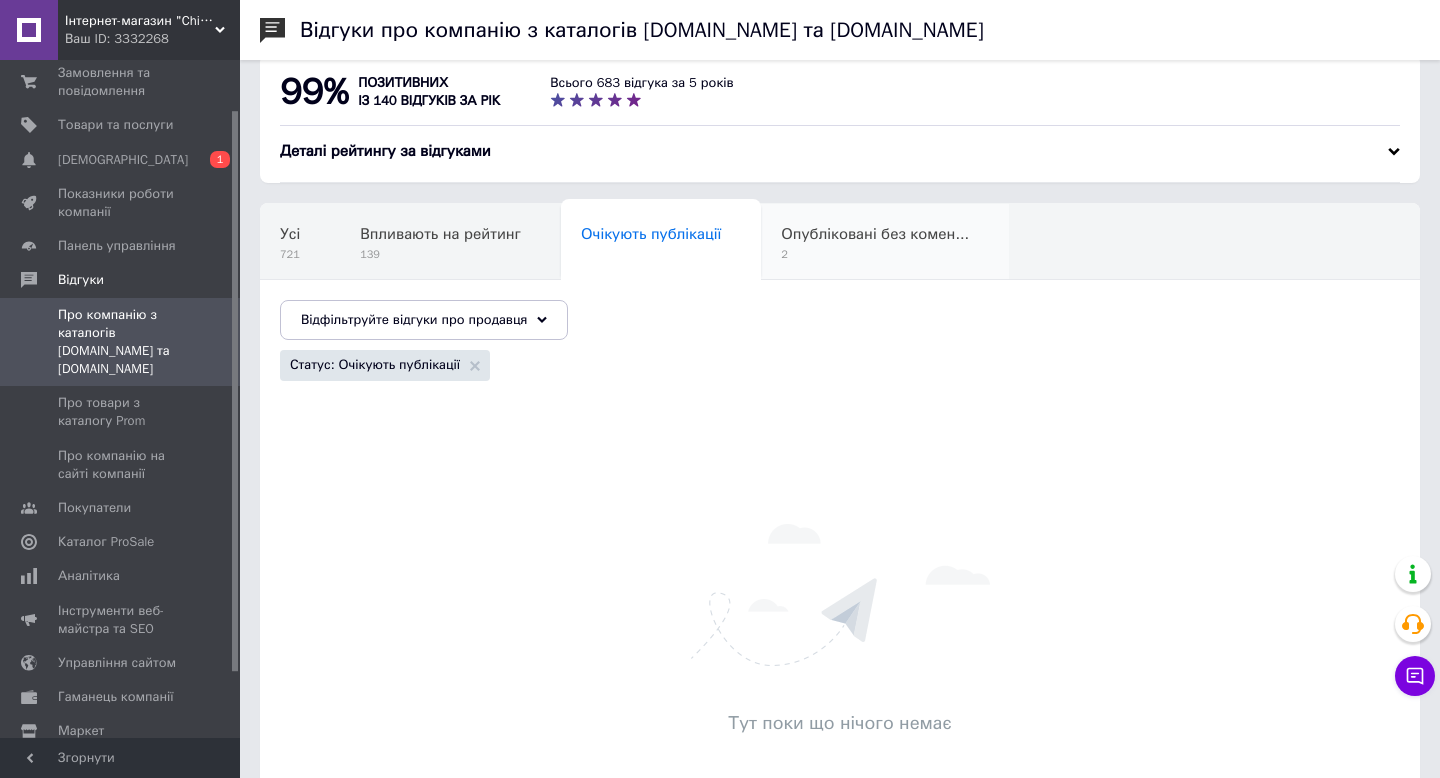 click on "Опубліковані без комен..." at bounding box center (875, 234) 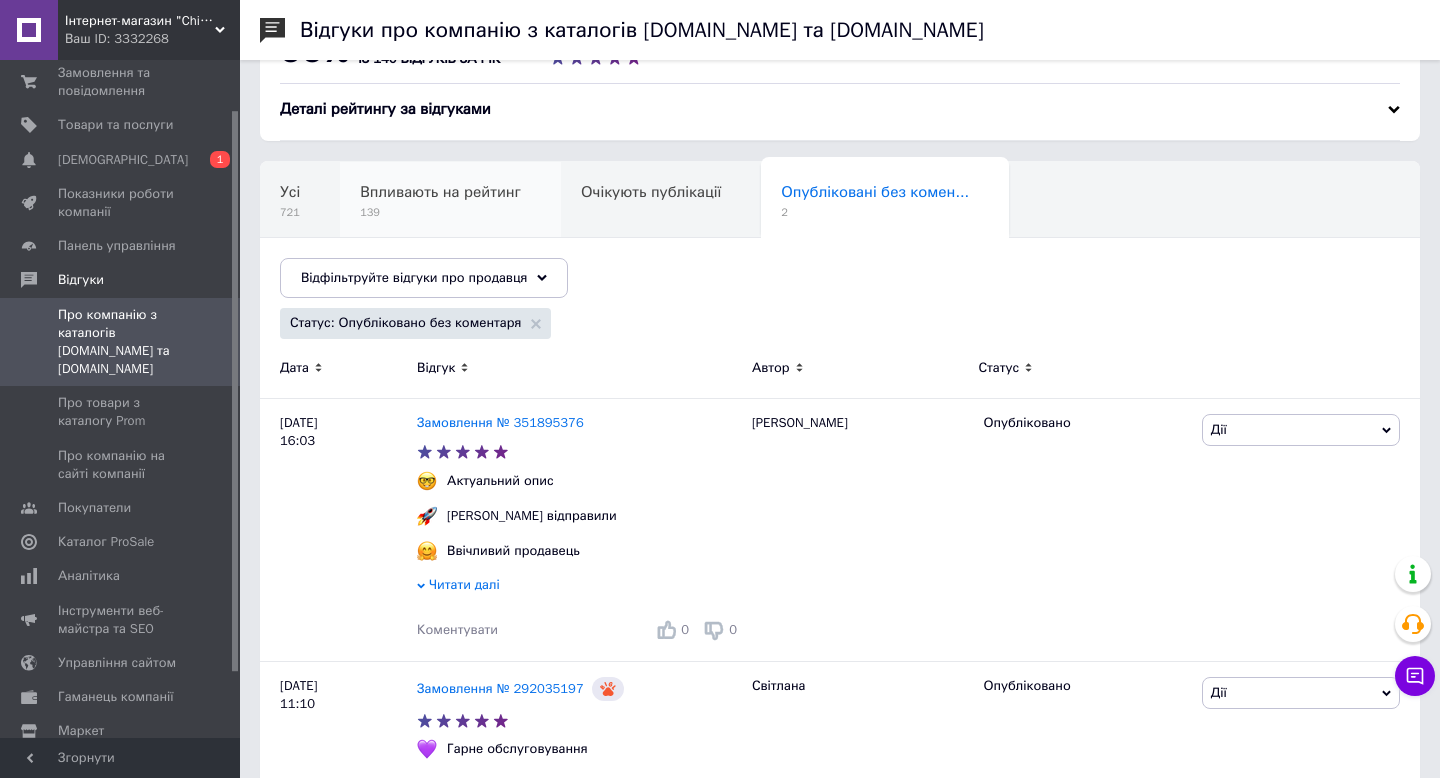 scroll, scrollTop: 0, scrollLeft: 0, axis: both 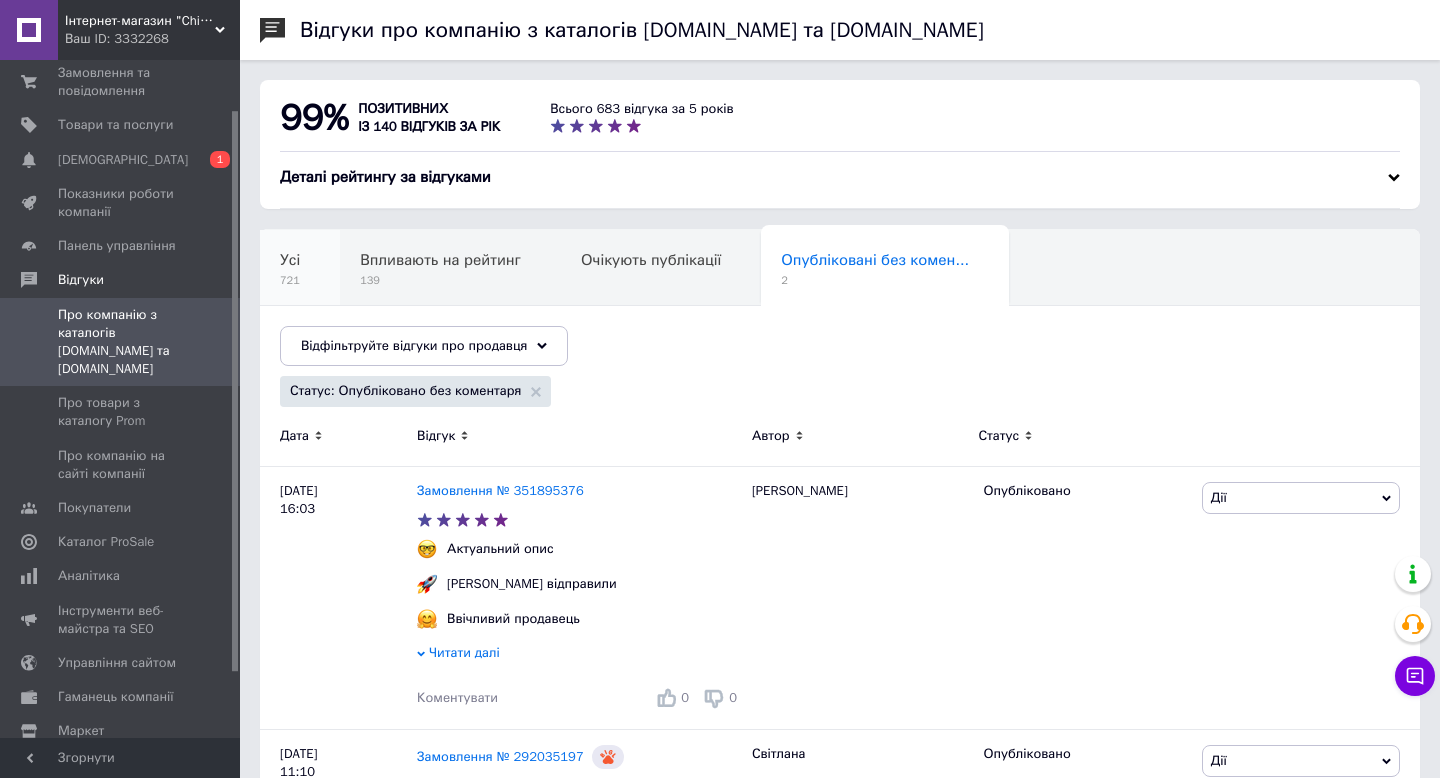 click on "Усі" at bounding box center (290, 260) 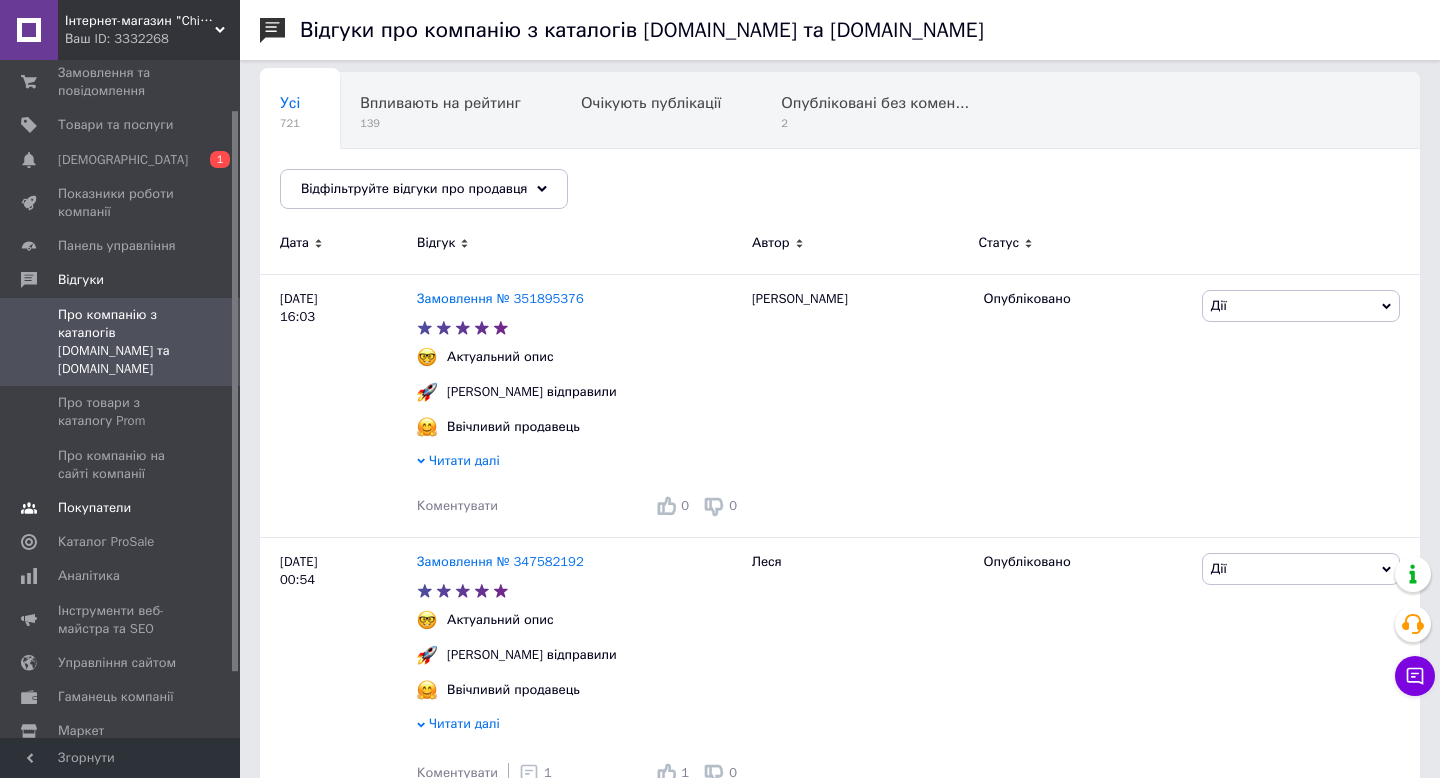 scroll, scrollTop: 0, scrollLeft: 0, axis: both 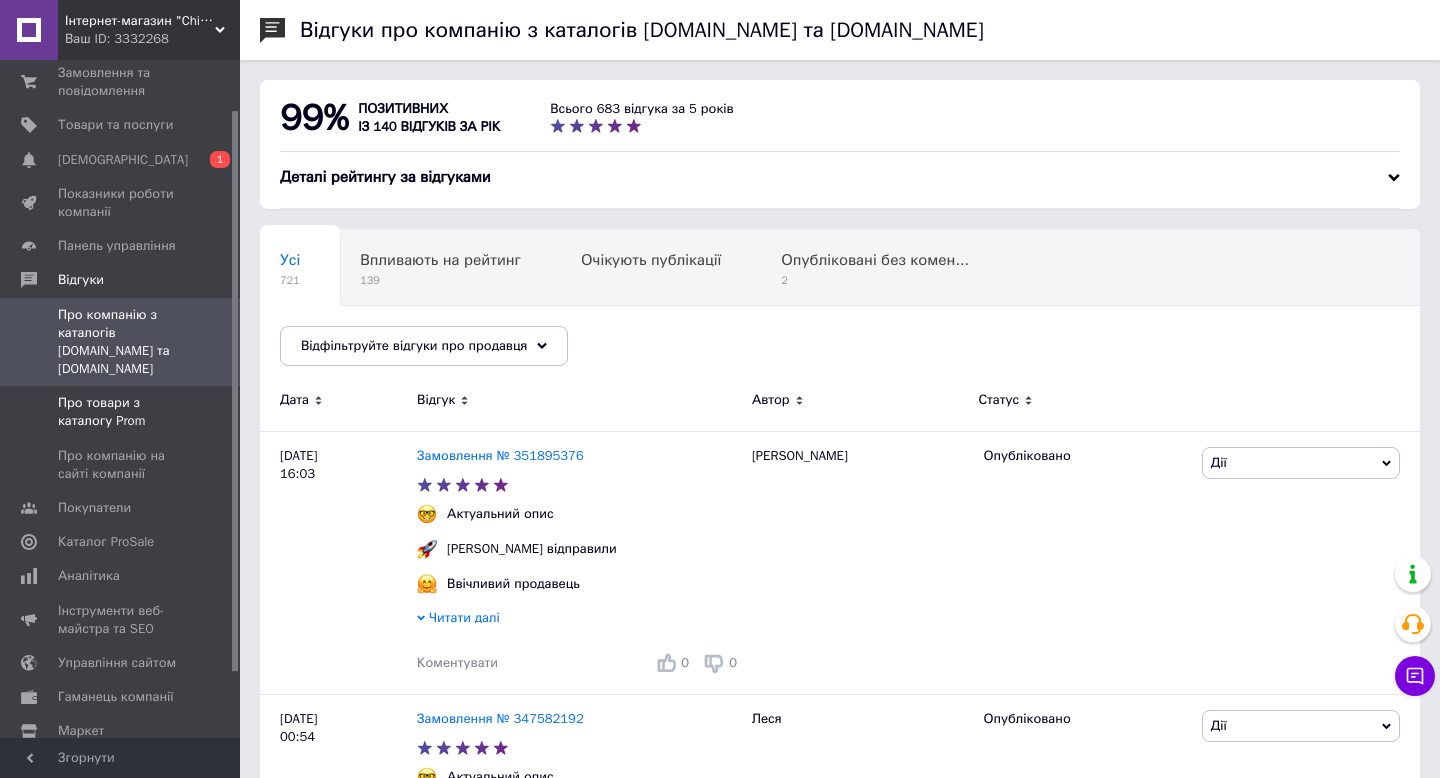 click on "Про товари з каталогу Prom" at bounding box center (121, 412) 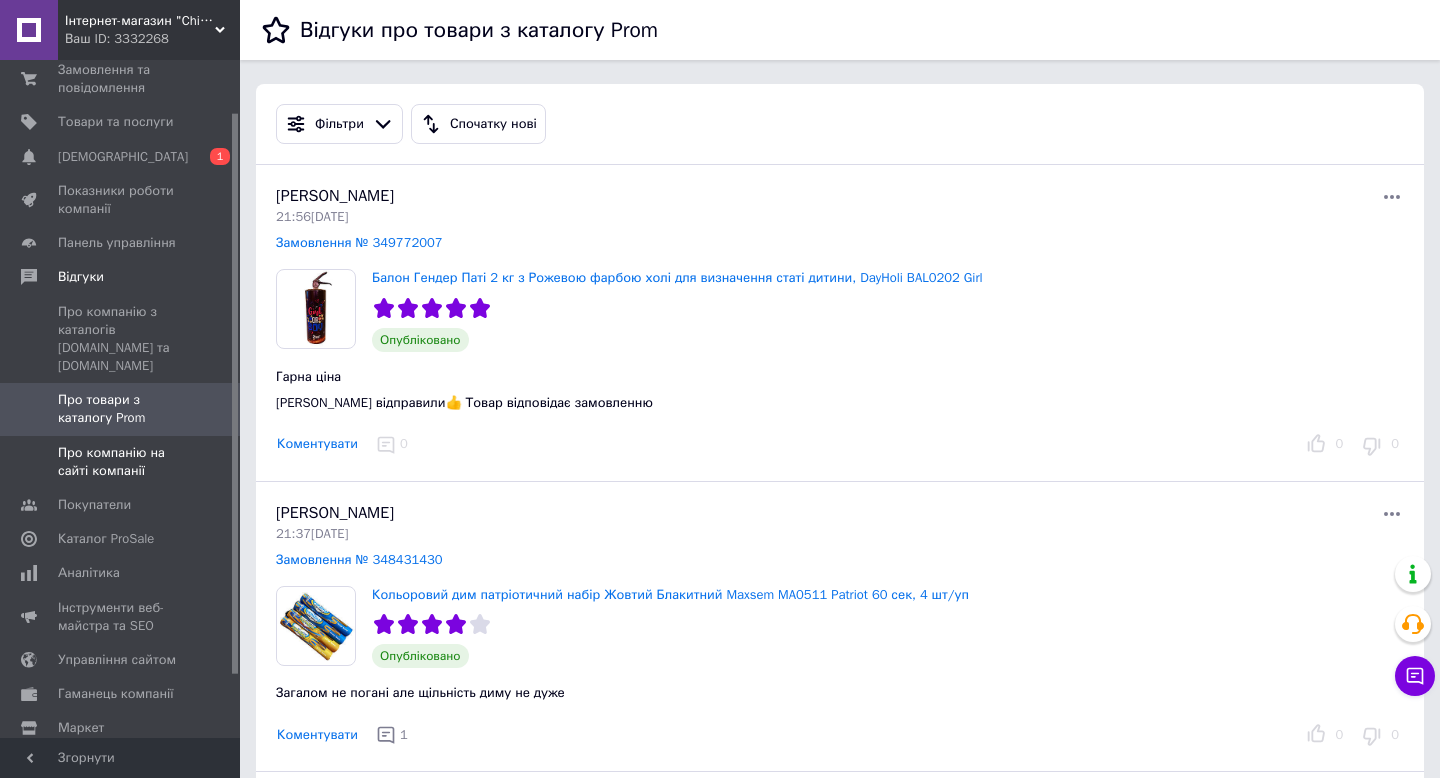 click on "Про компанію на сайті компанії" at bounding box center [121, 462] 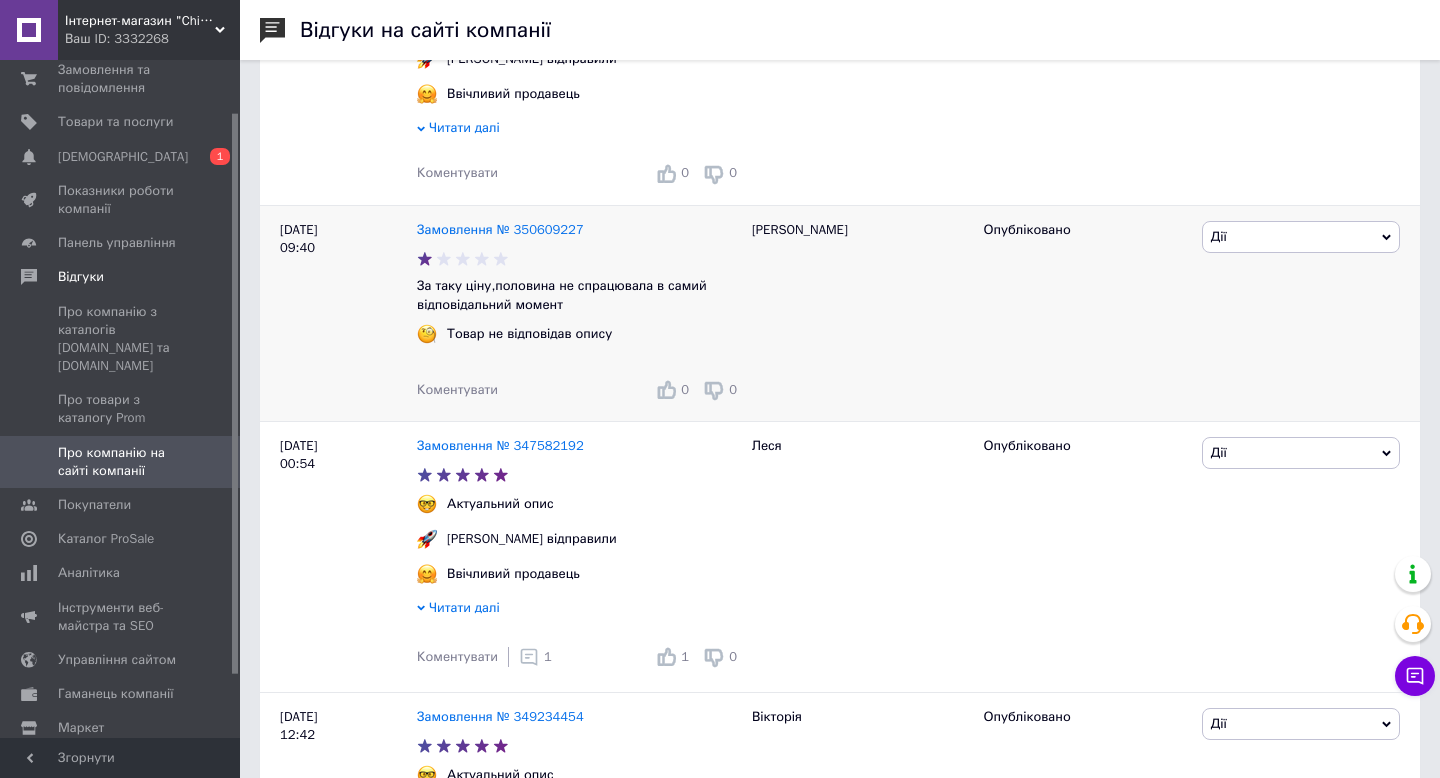 scroll, scrollTop: 350, scrollLeft: 0, axis: vertical 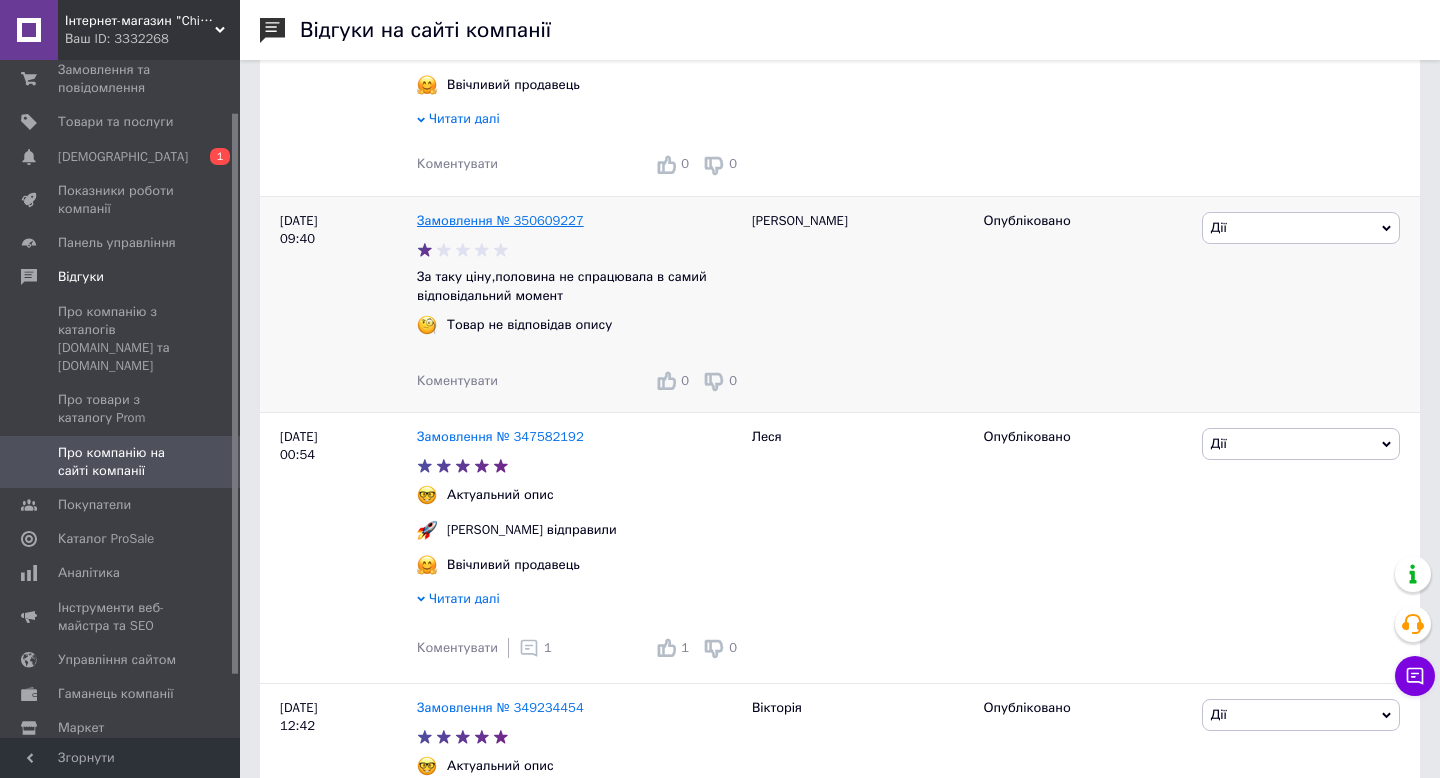click on "Замовлення № 350609227" at bounding box center [500, 220] 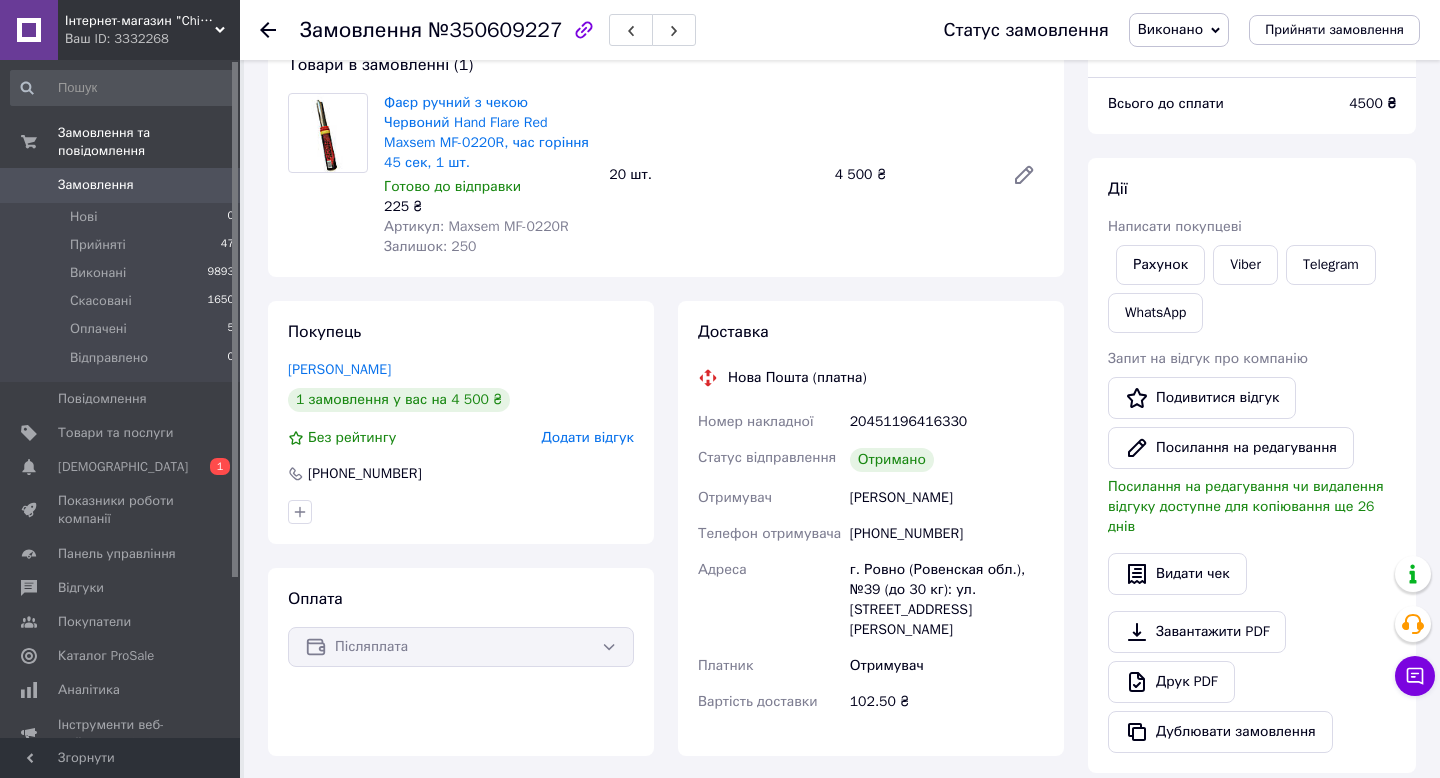 scroll, scrollTop: 134, scrollLeft: 0, axis: vertical 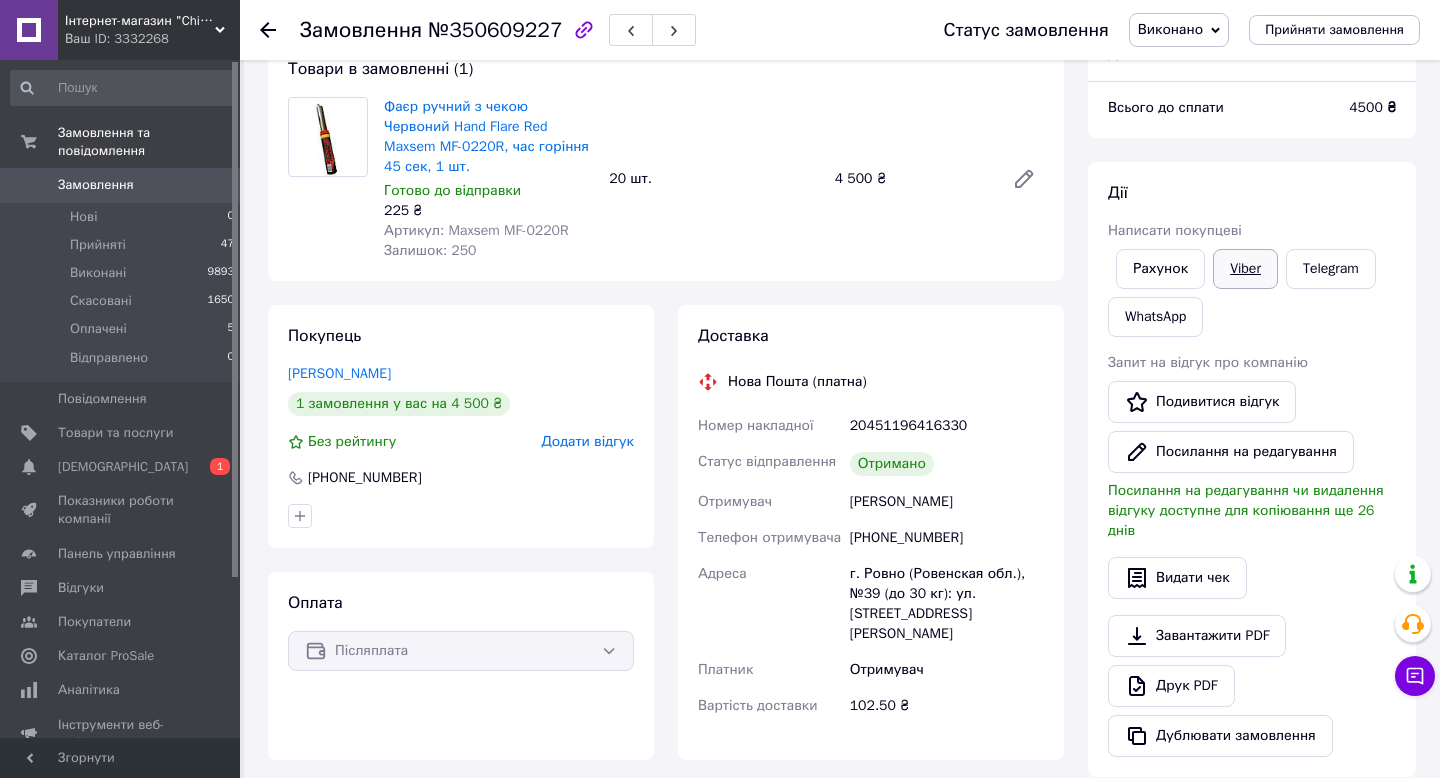 click on "Viber" at bounding box center (1245, 269) 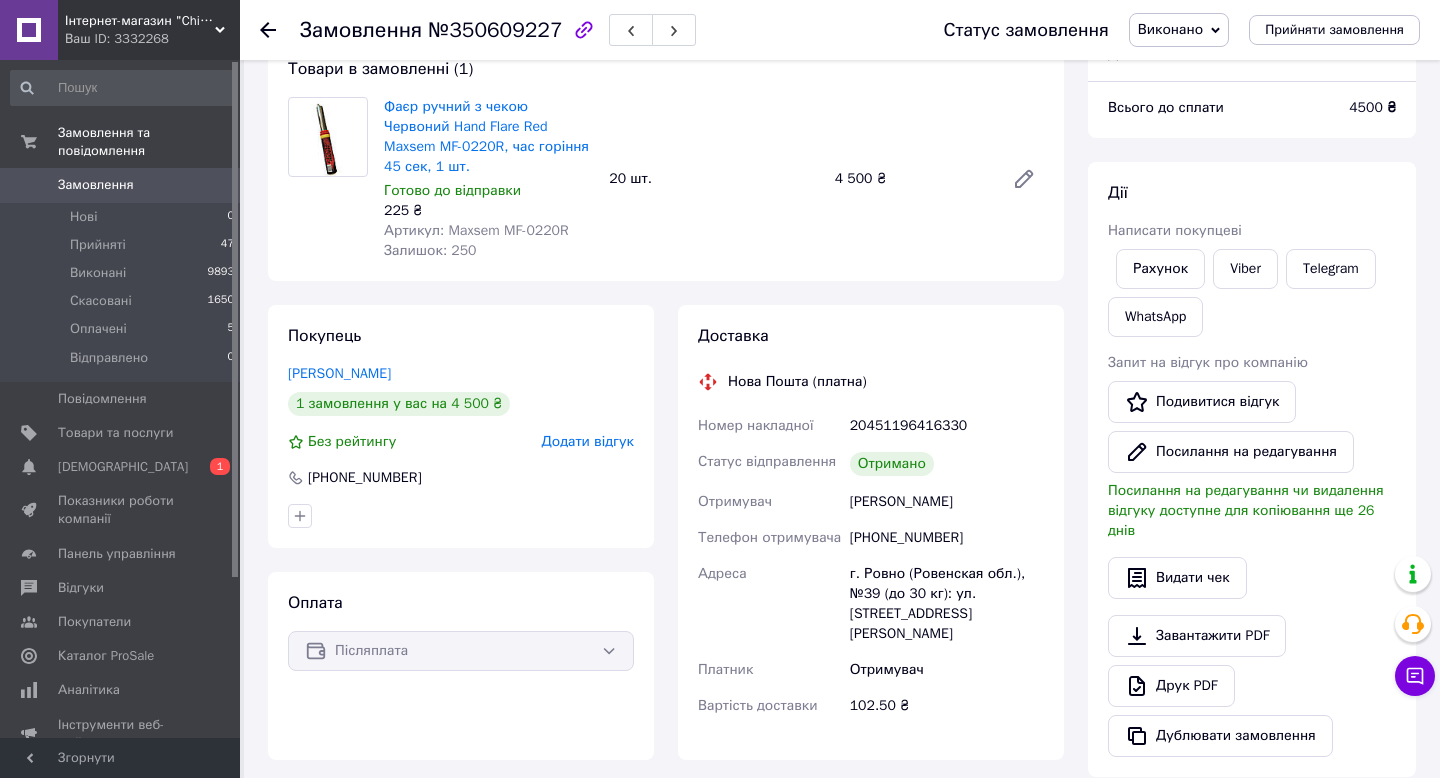 click on "Замовлення" at bounding box center [96, 185] 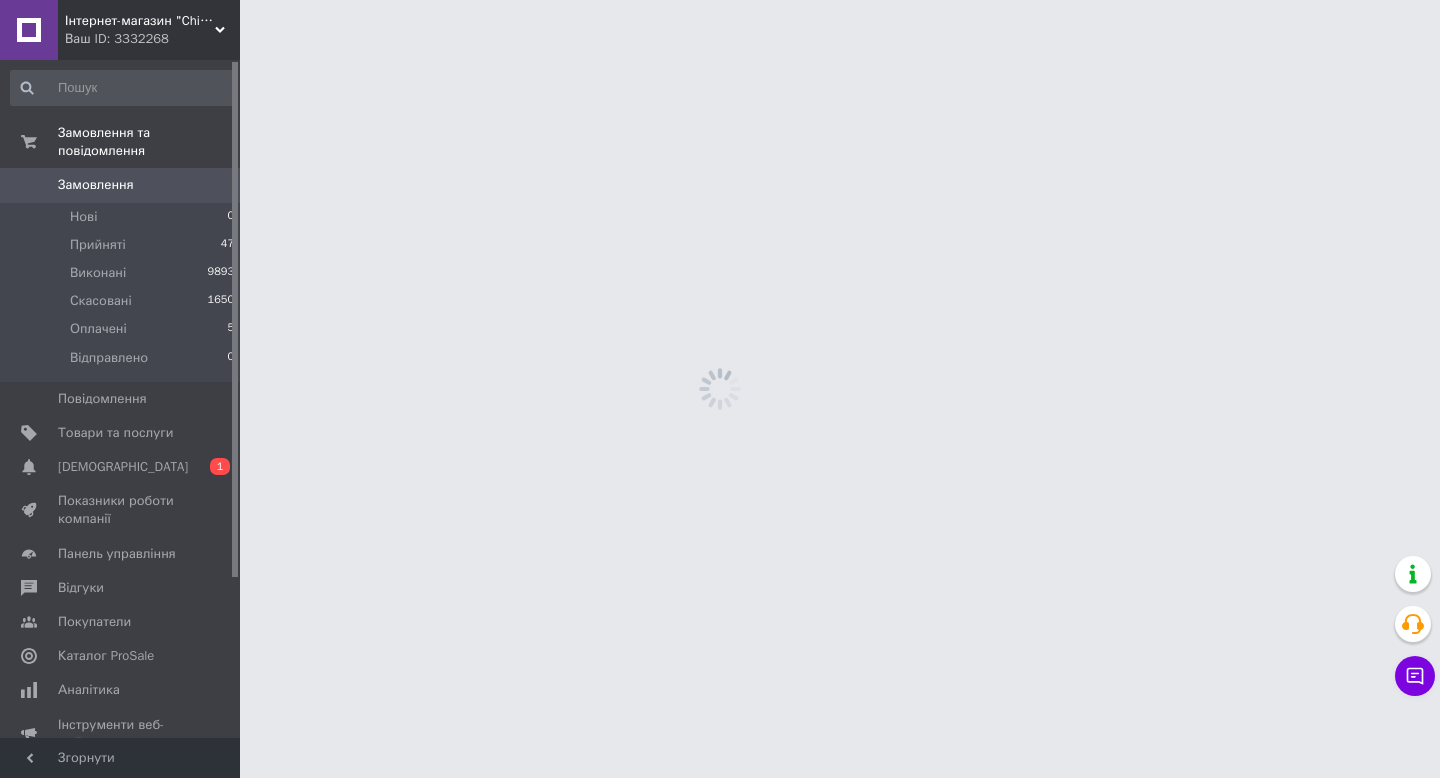 scroll, scrollTop: 0, scrollLeft: 0, axis: both 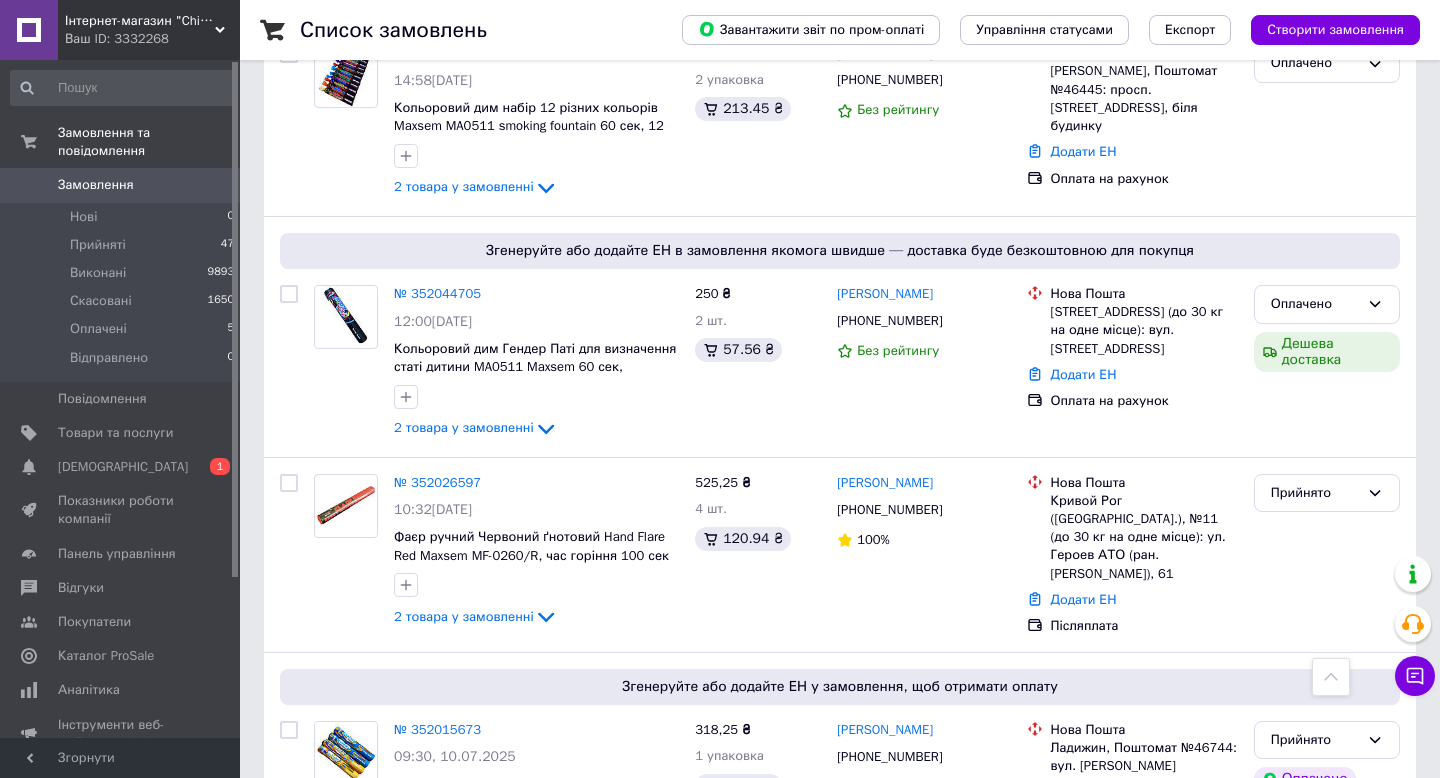 click on "Замовлення" at bounding box center [96, 185] 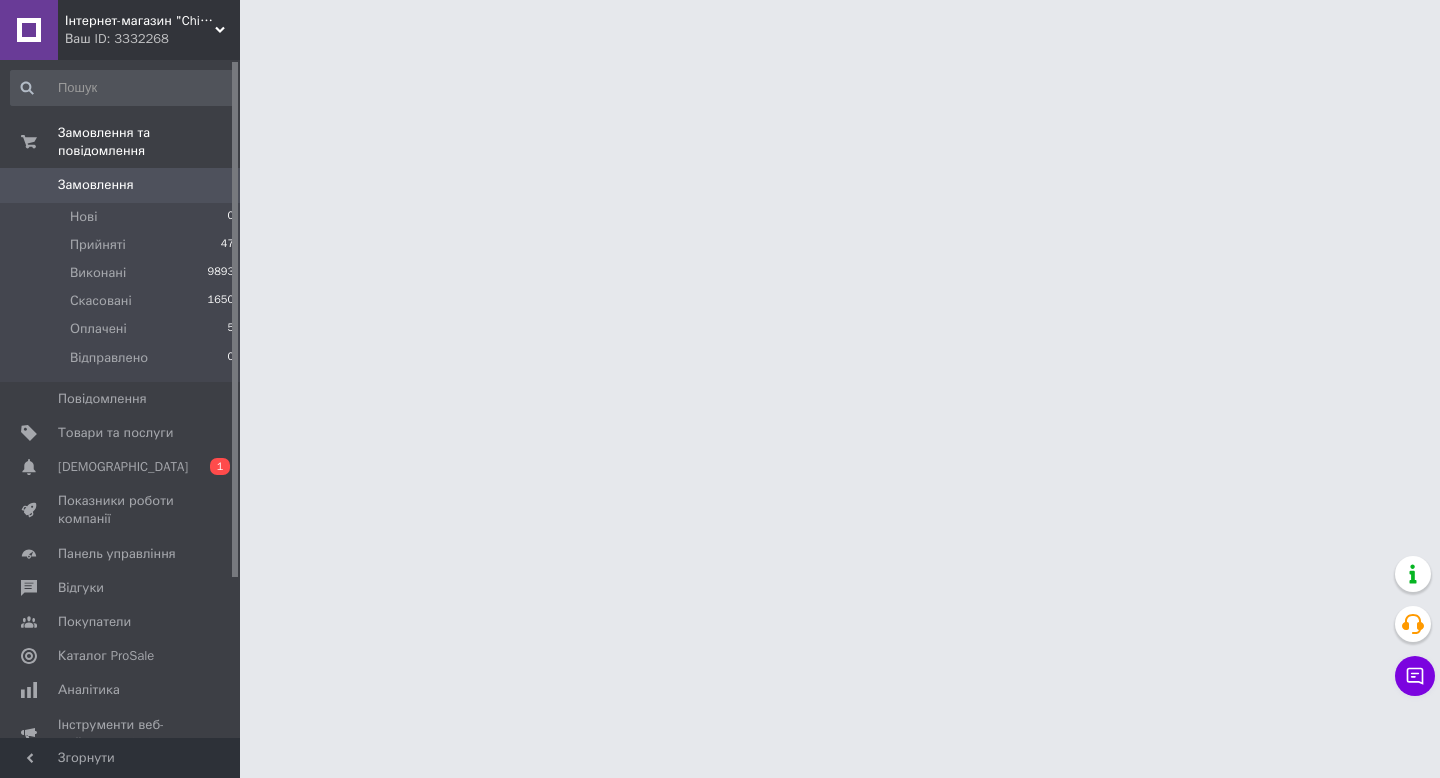 scroll, scrollTop: 0, scrollLeft: 0, axis: both 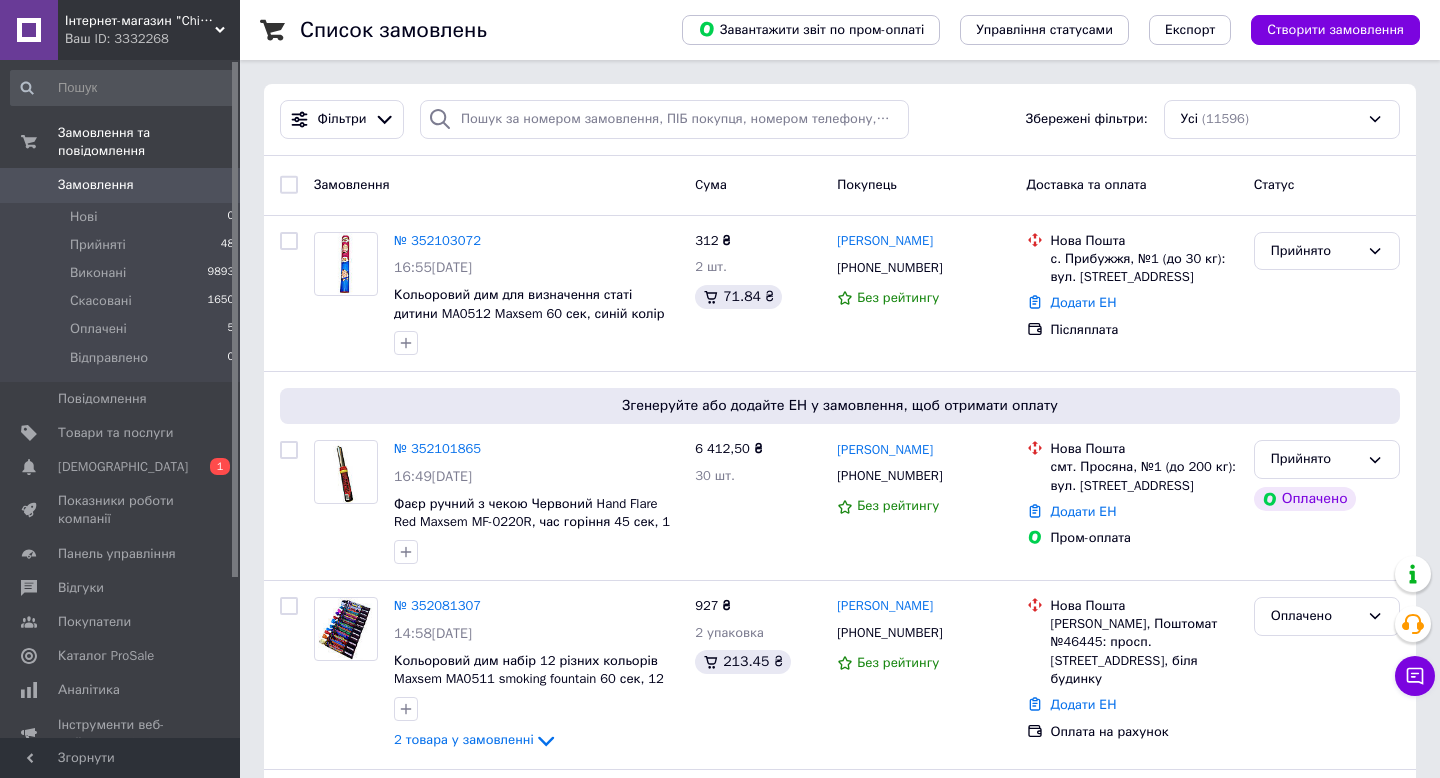 click on "Замовлення" at bounding box center (96, 185) 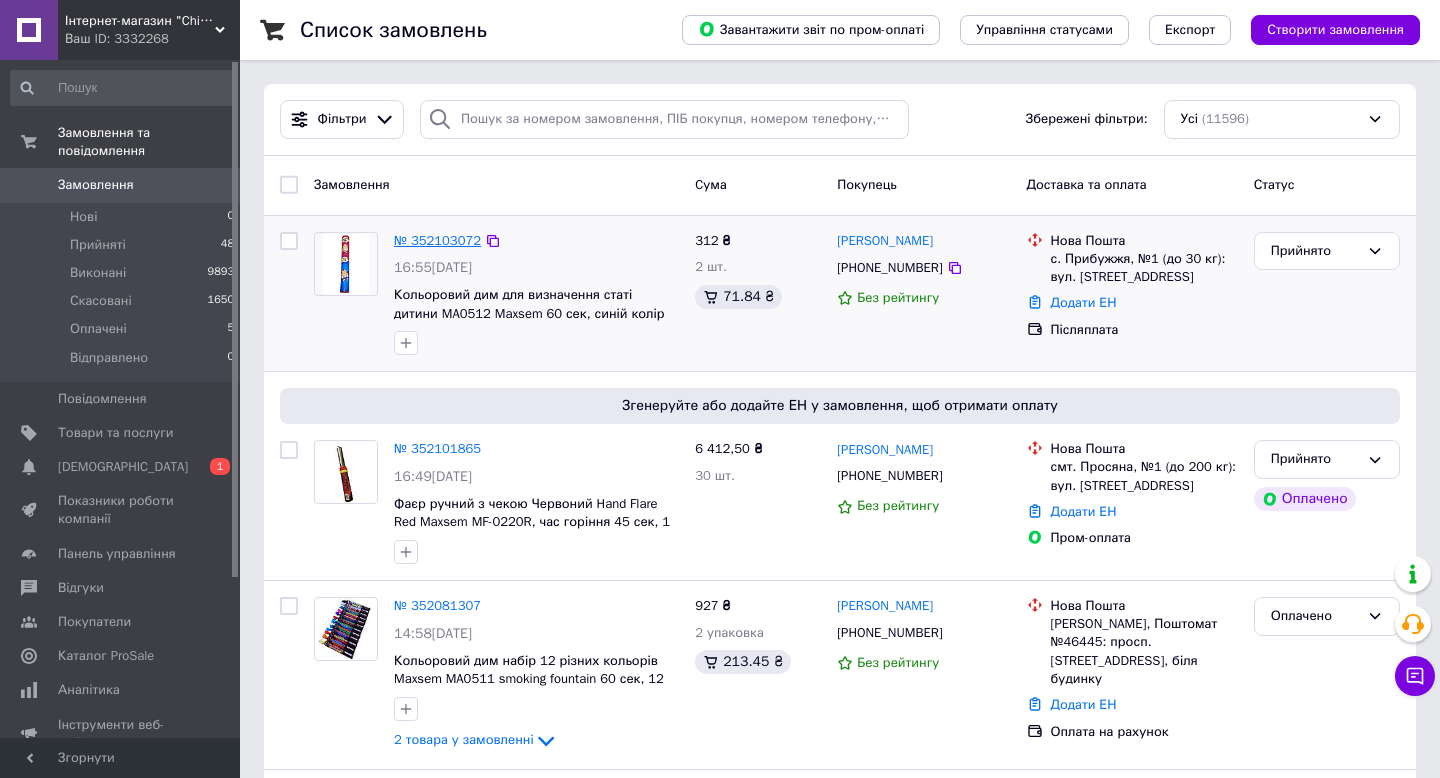 click on "№ 352103072" at bounding box center [437, 240] 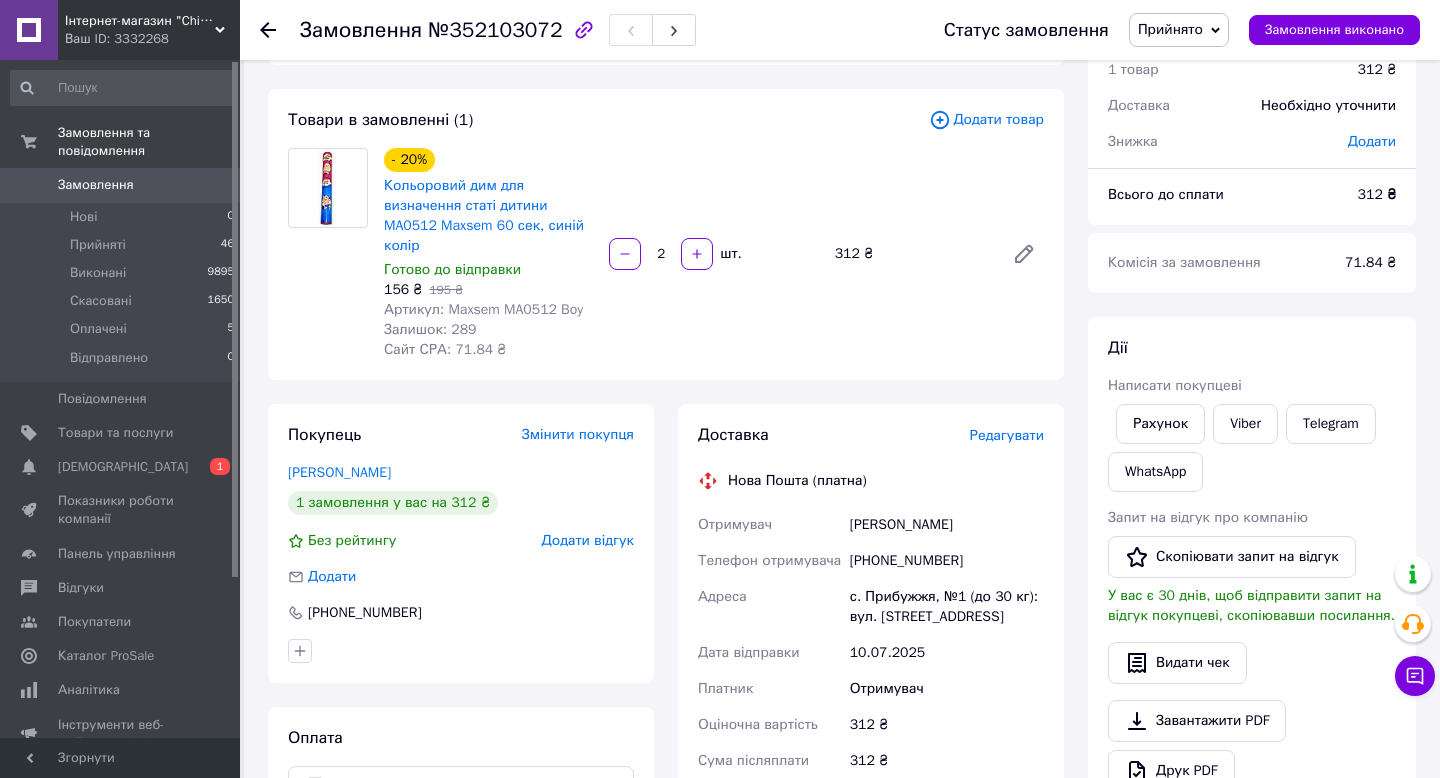 scroll, scrollTop: 0, scrollLeft: 0, axis: both 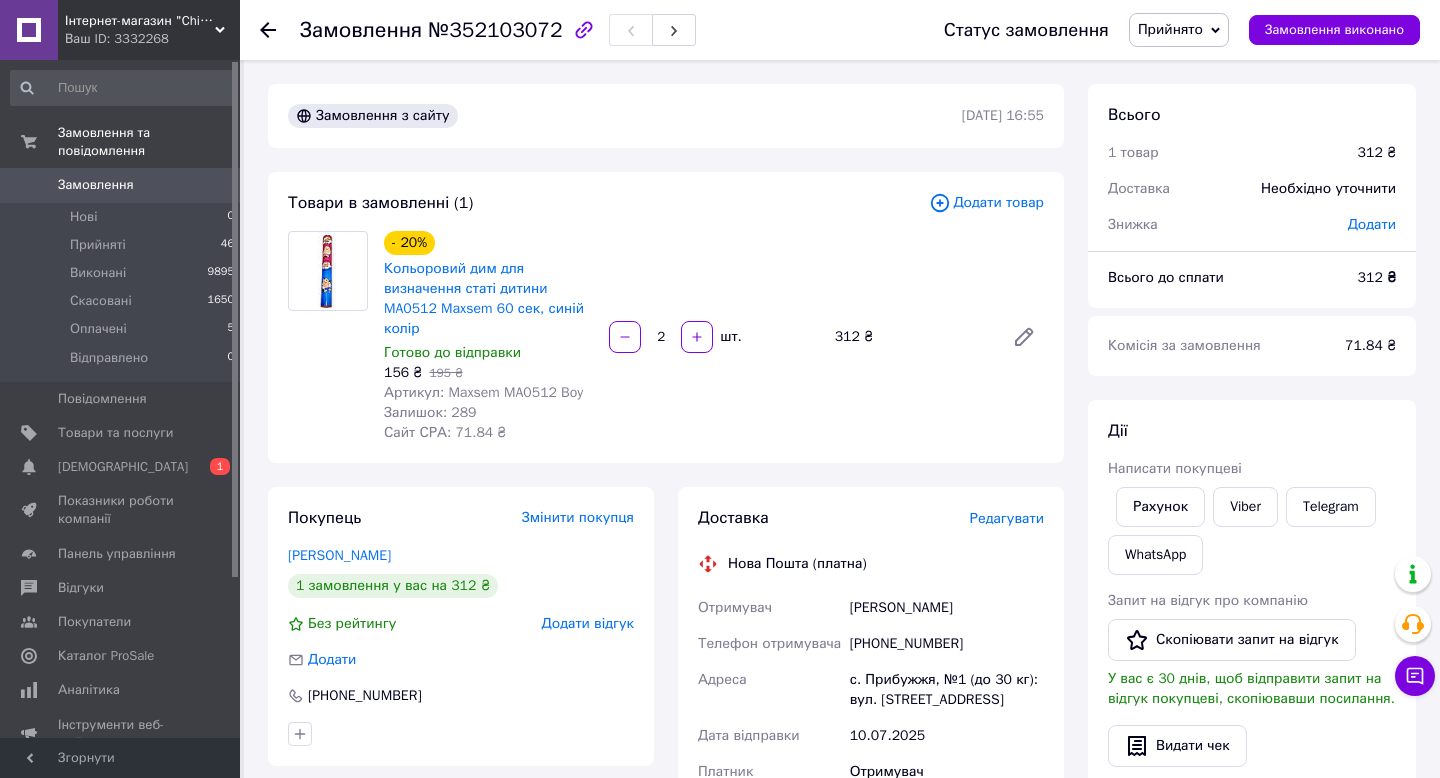click on "Замовлення" at bounding box center [96, 185] 